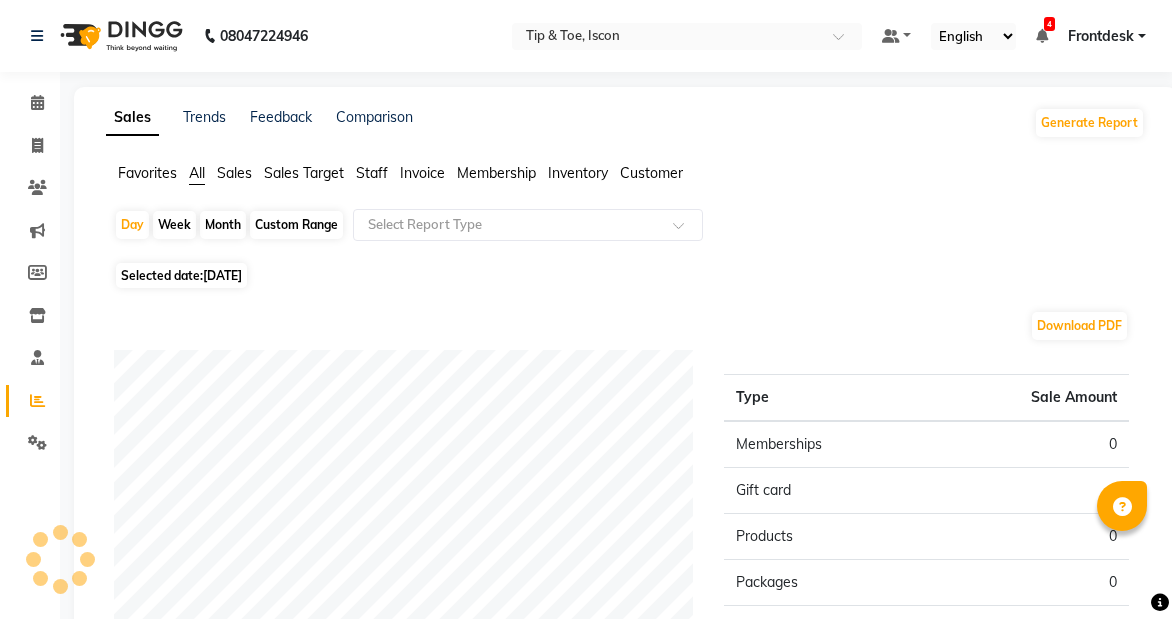 scroll, scrollTop: 0, scrollLeft: 0, axis: both 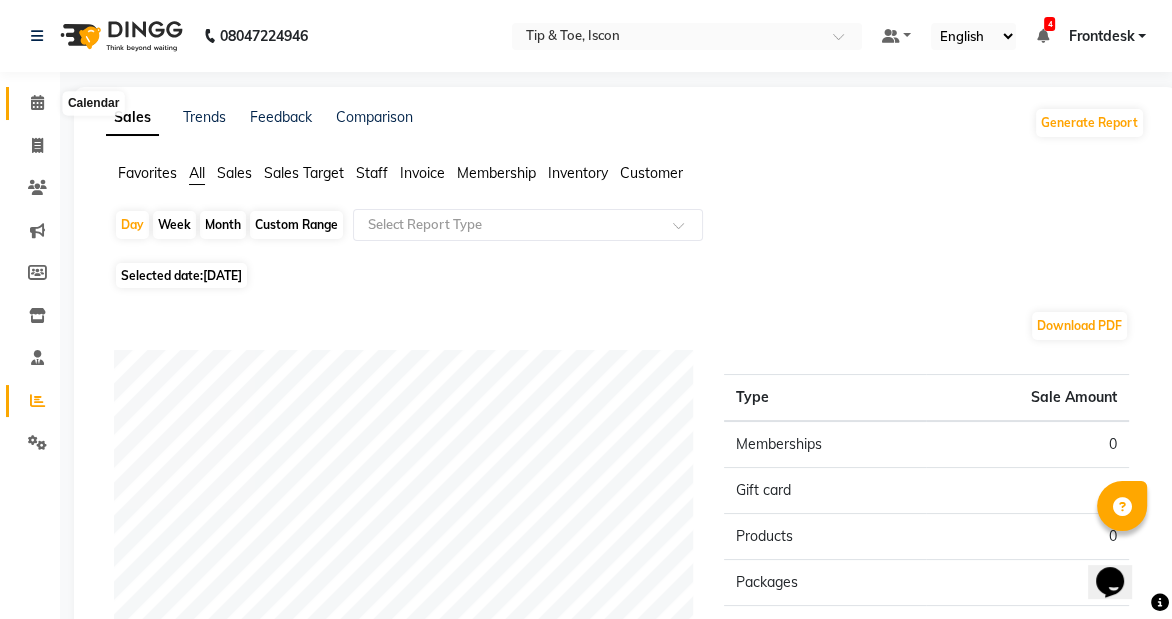 click 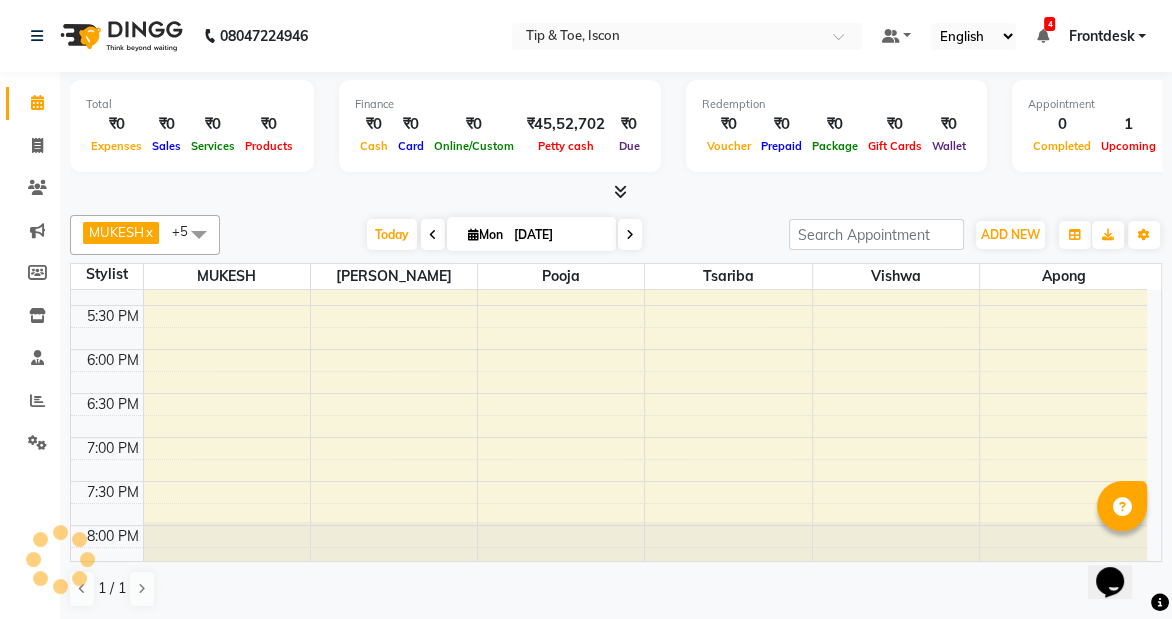scroll, scrollTop: 0, scrollLeft: 0, axis: both 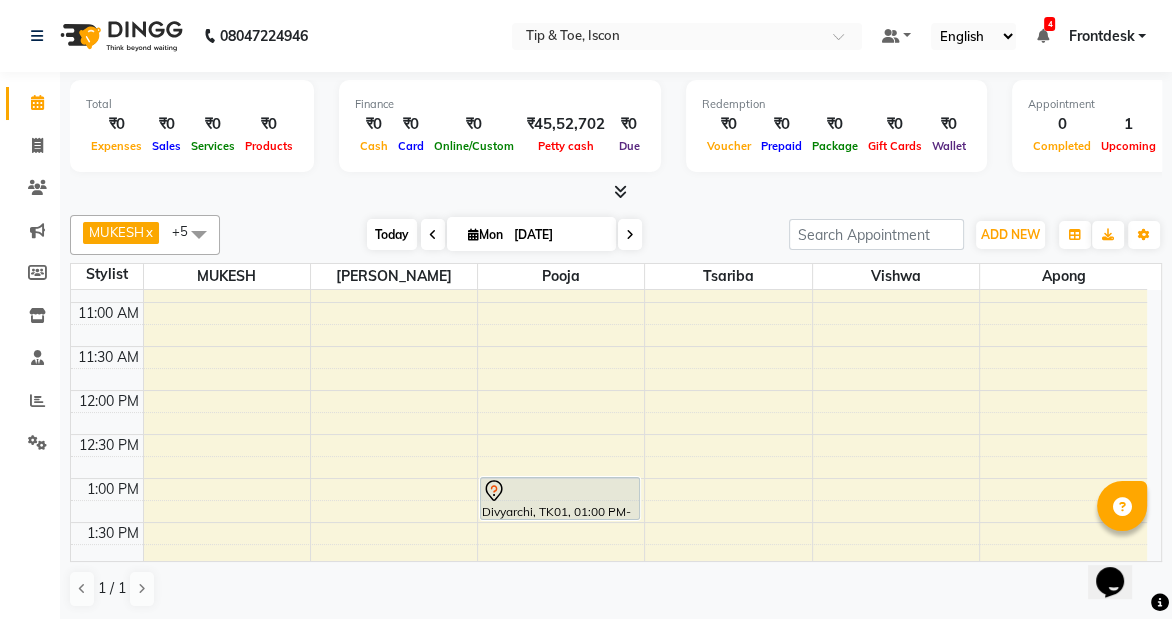 click on "Today" at bounding box center (392, 234) 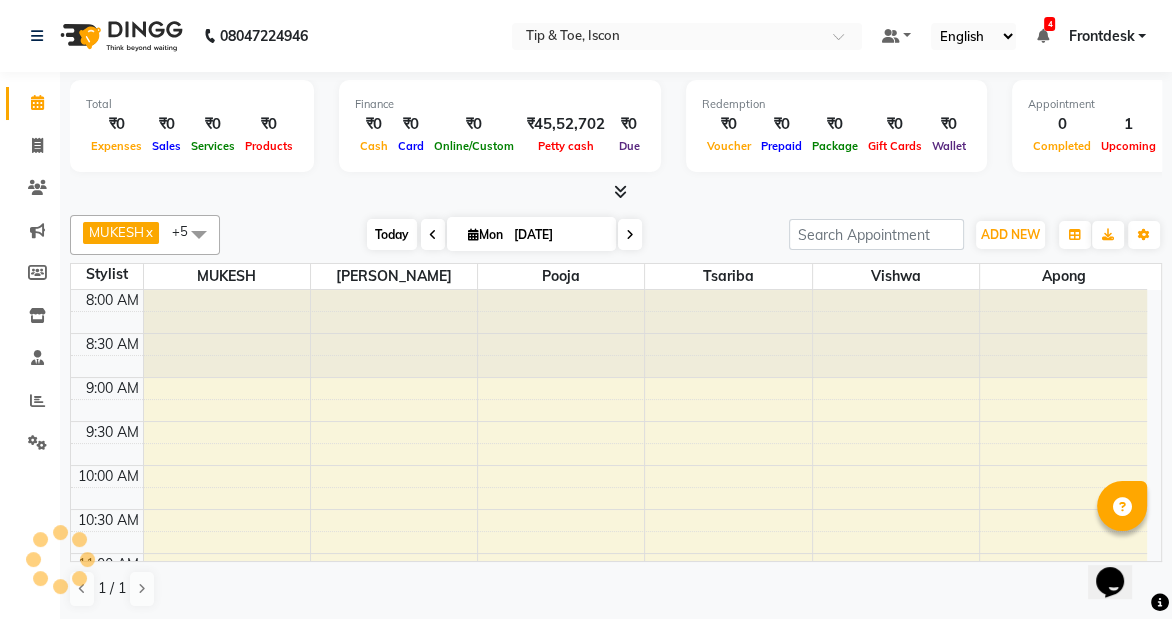 scroll, scrollTop: 868, scrollLeft: 0, axis: vertical 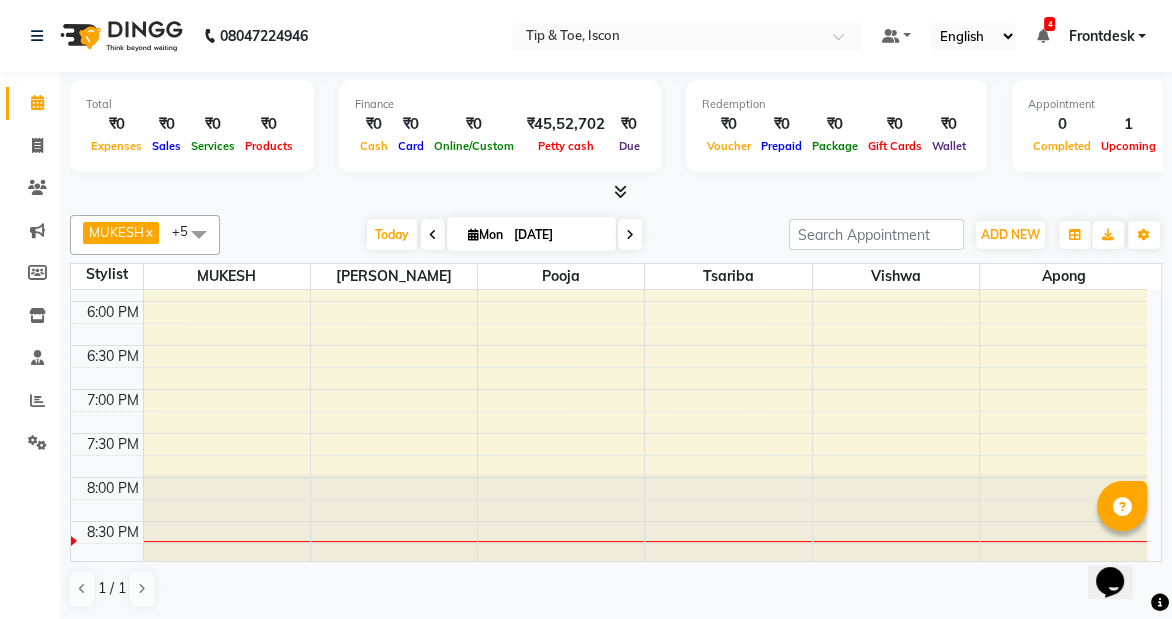click at bounding box center [1063, 517] 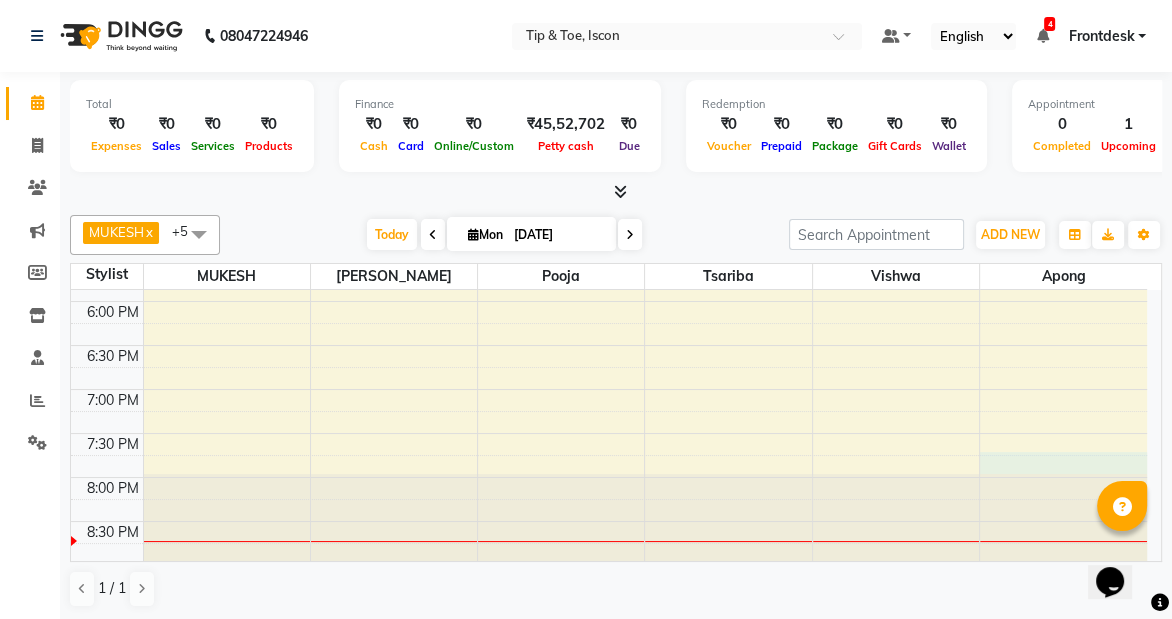 click on "8:00 AM 8:30 AM 9:00 AM 9:30 AM 10:00 AM 10:30 AM 11:00 AM 11:30 AM 12:00 PM 12:30 PM 1:00 PM 1:30 PM 2:00 PM 2:30 PM 3:00 PM 3:30 PM 4:00 PM 4:30 PM 5:00 PM 5:30 PM 6:00 PM 6:30 PM 7:00 PM 7:30 PM 8:00 PM 8:30 PM             [PERSON_NAME], TK01, 01:00 PM-01:30 PM, Lashes Touch - Up" at bounding box center (609, -7) 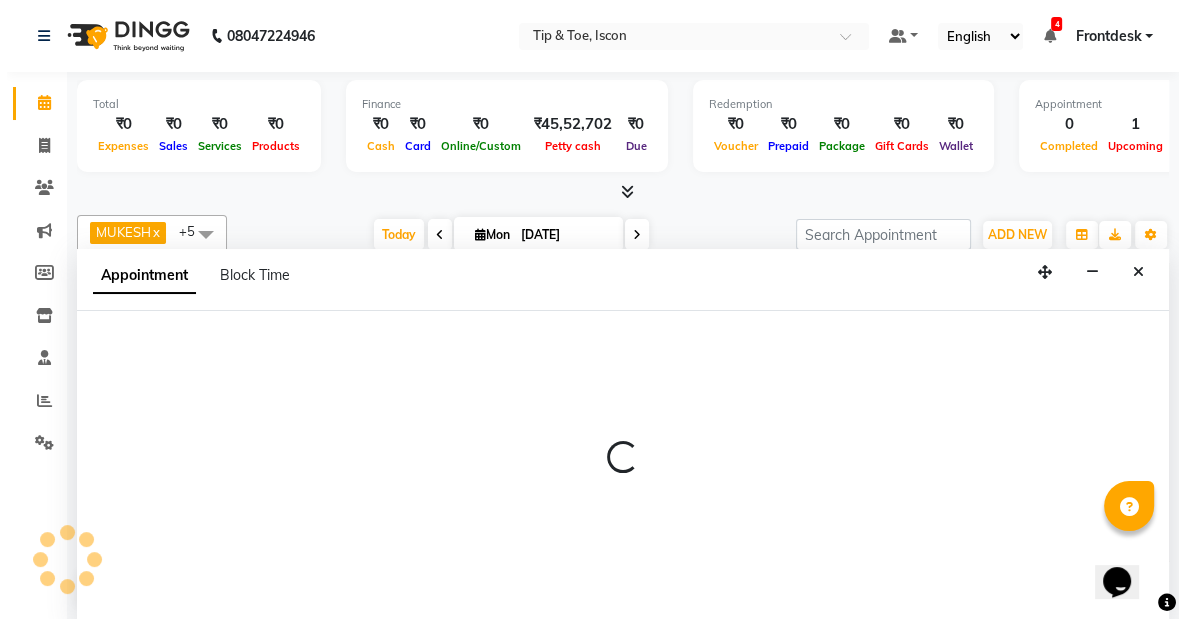 scroll, scrollTop: 0, scrollLeft: 0, axis: both 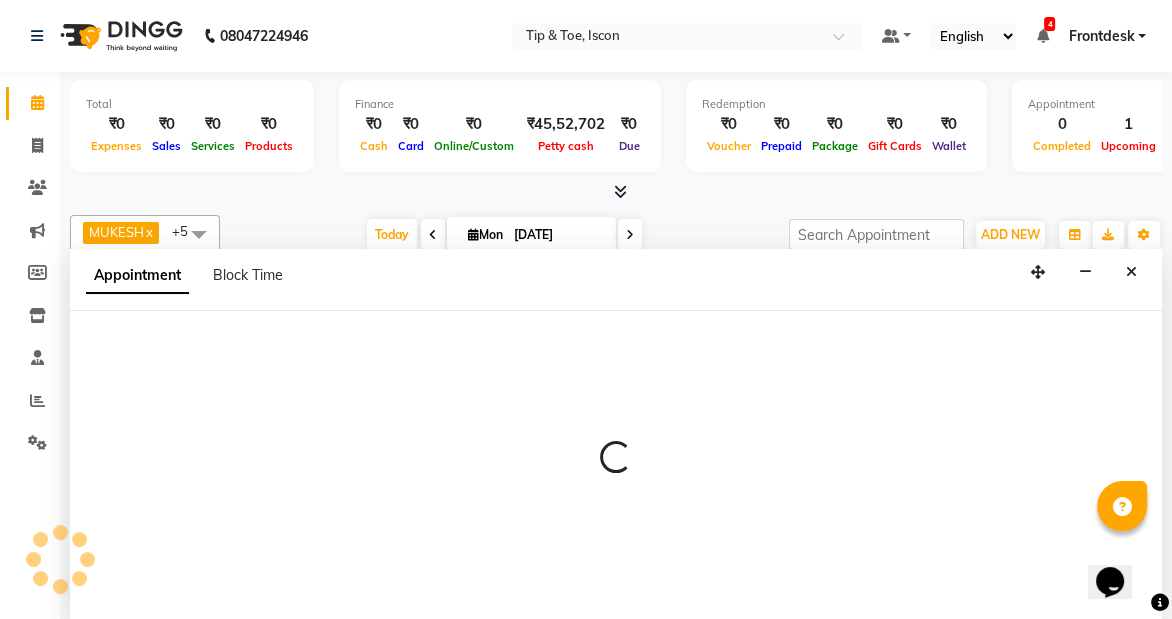 select on "42686" 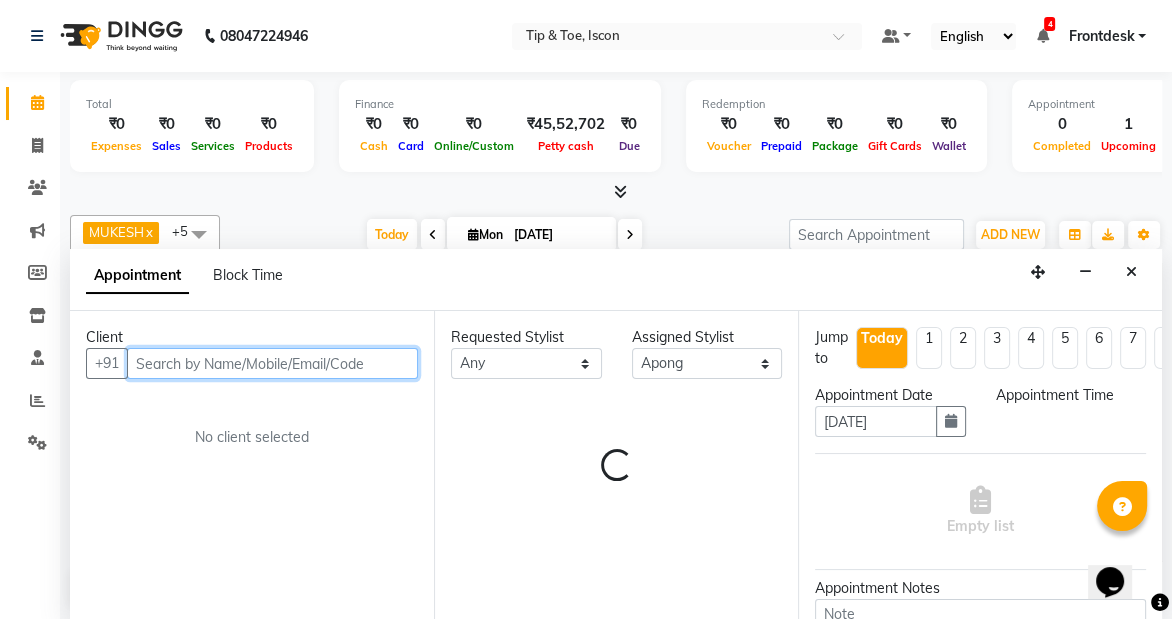 select on "1185" 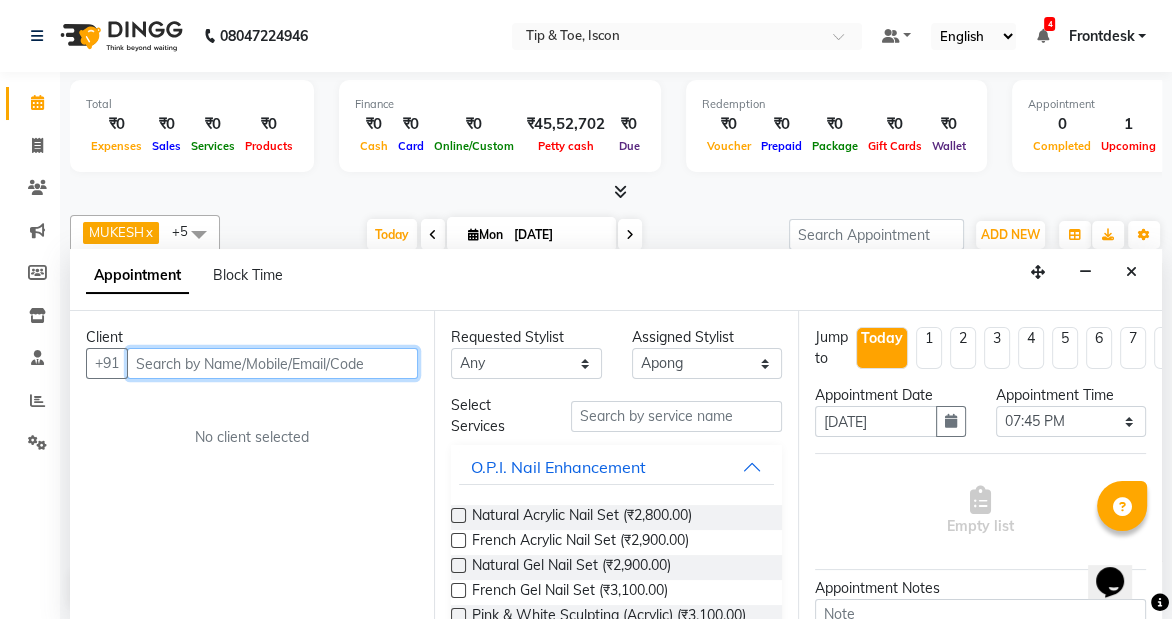 click at bounding box center (272, 363) 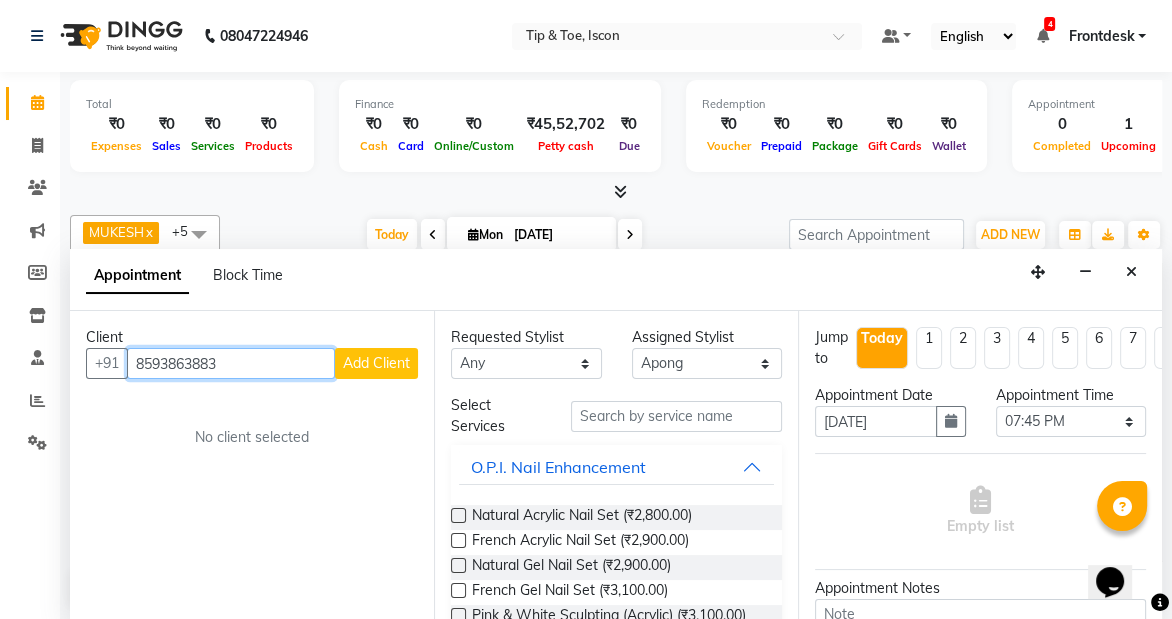type on "8593863883" 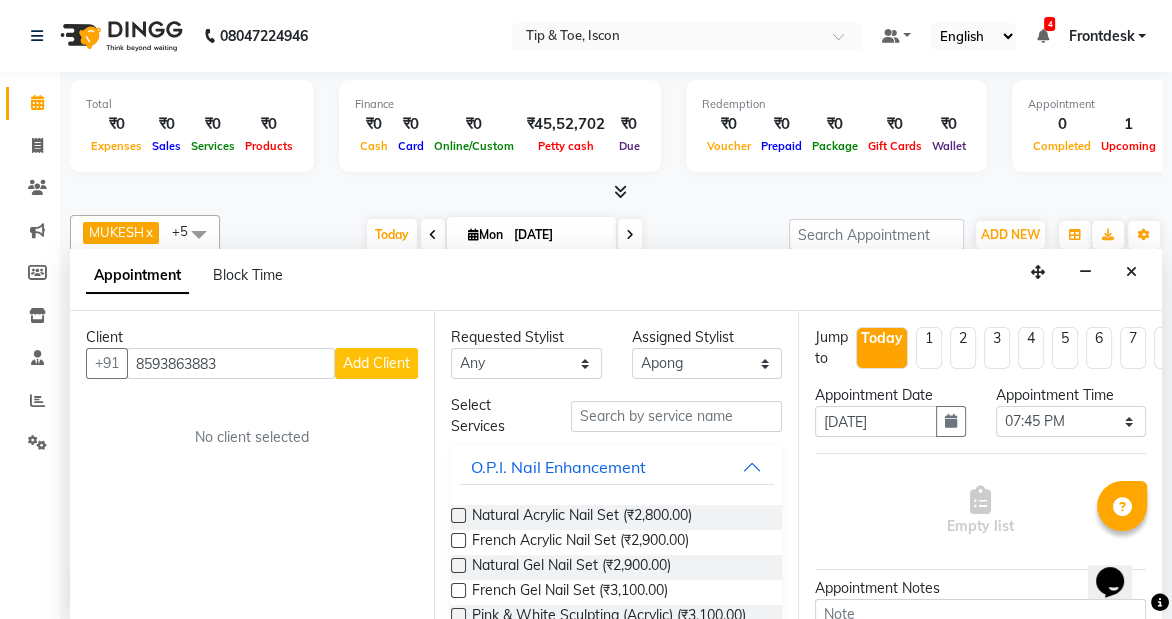 click on "Add Client" at bounding box center (376, 363) 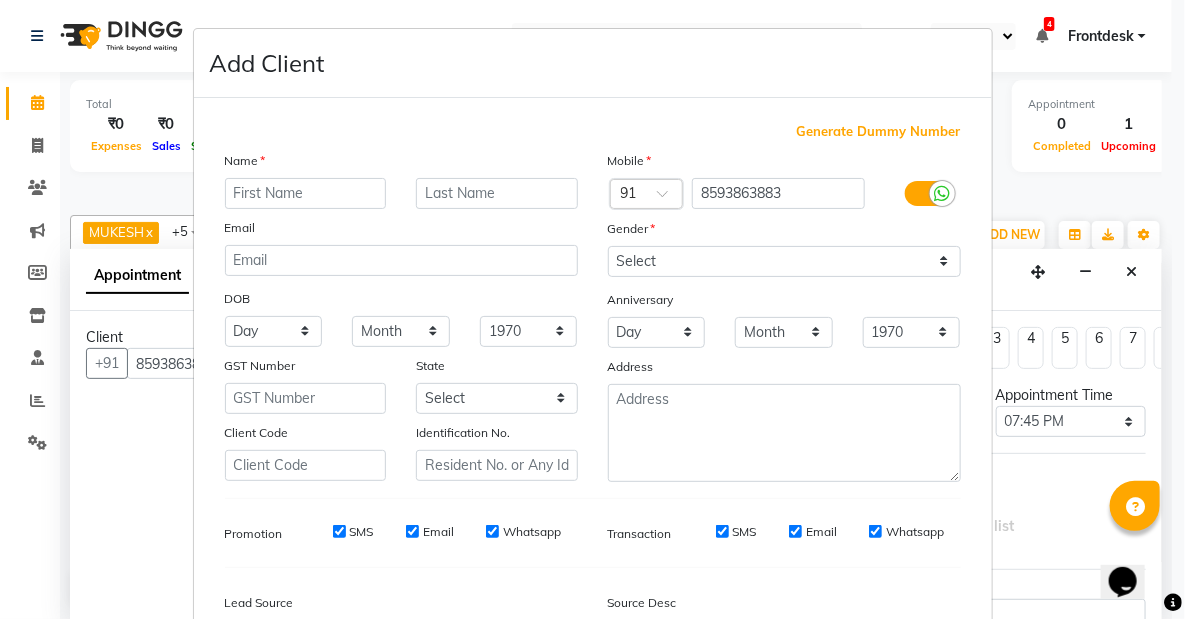 click at bounding box center (306, 193) 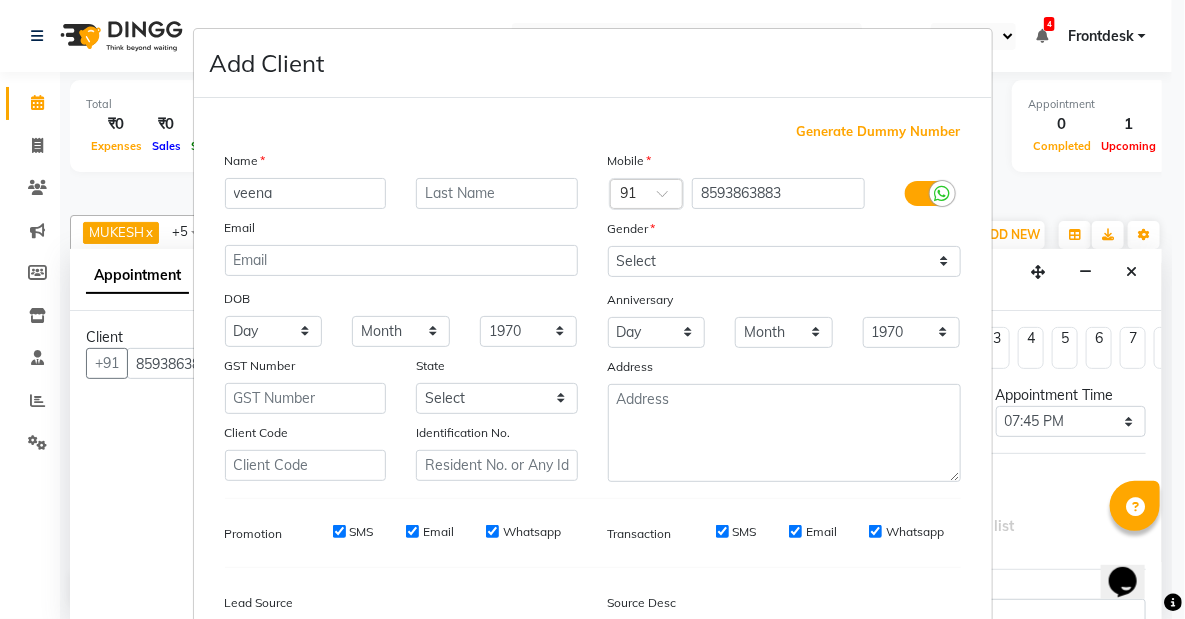 type on "veena" 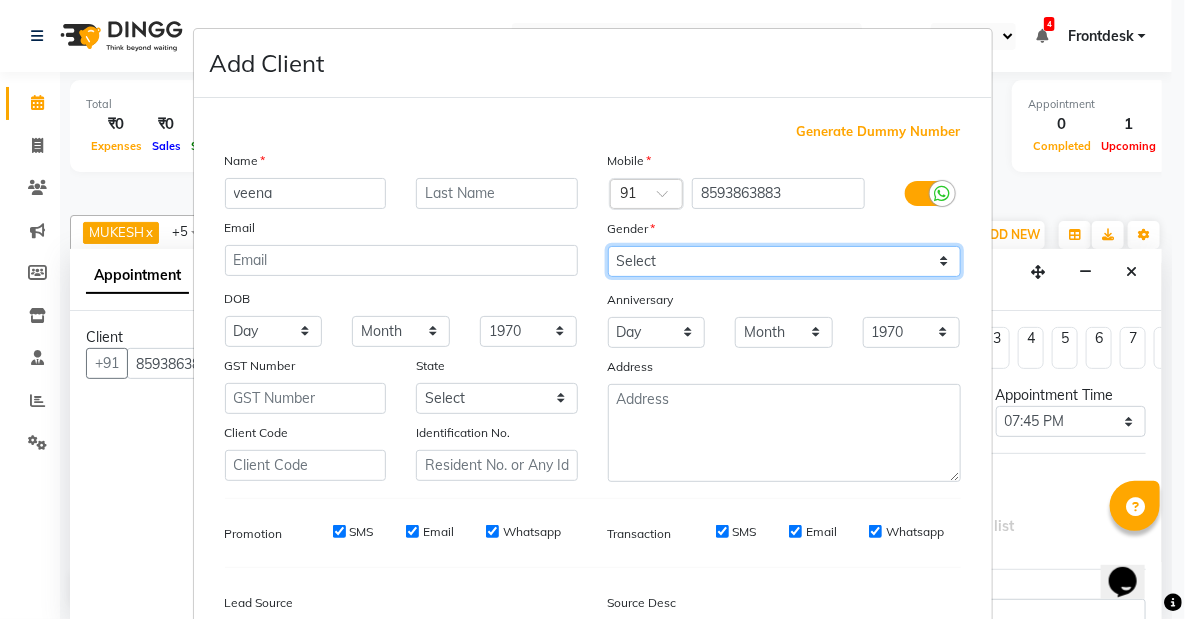 click on "Select [DEMOGRAPHIC_DATA] [DEMOGRAPHIC_DATA] Other Prefer Not To Say" at bounding box center (784, 261) 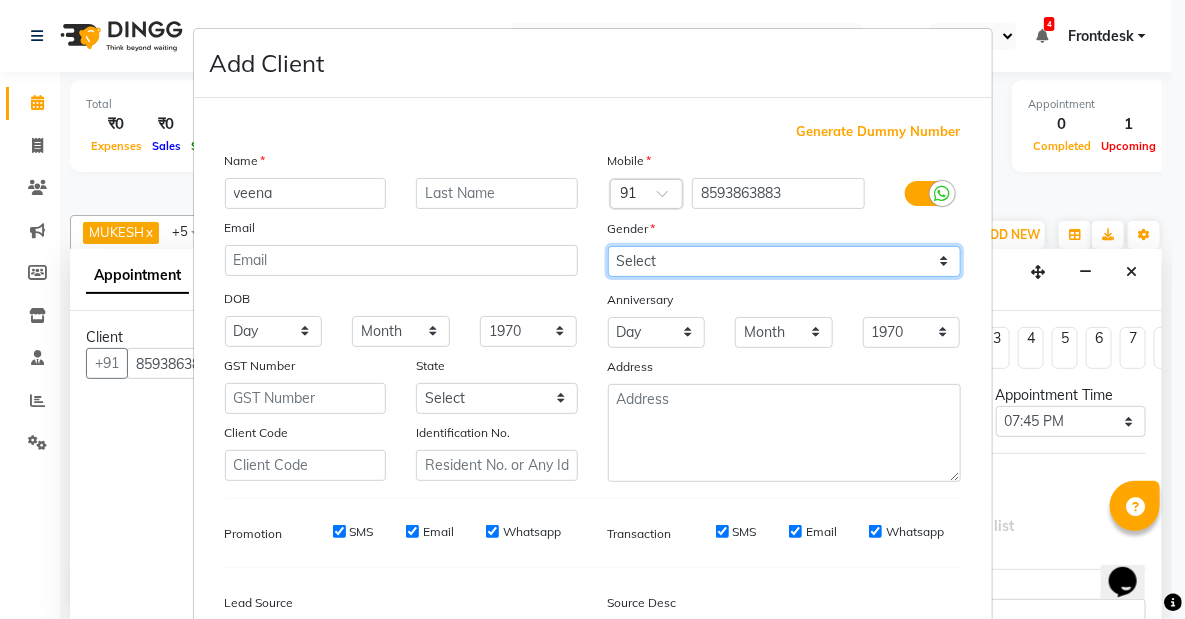 select on "[DEMOGRAPHIC_DATA]" 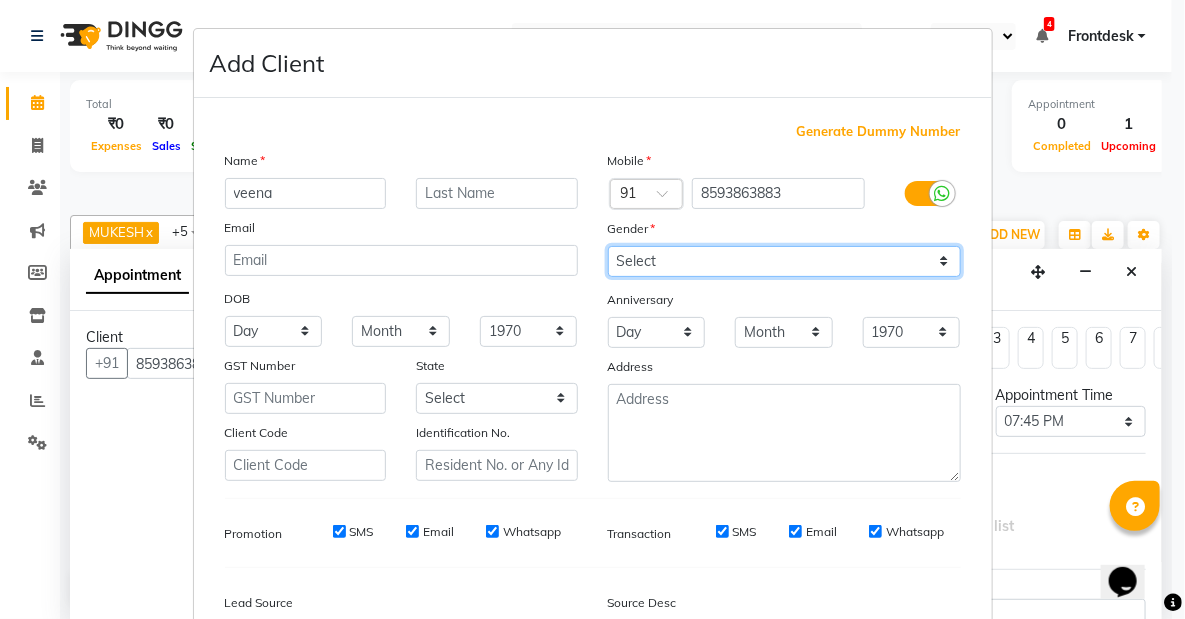 click on "Select [DEMOGRAPHIC_DATA] [DEMOGRAPHIC_DATA] Other Prefer Not To Say" at bounding box center (784, 261) 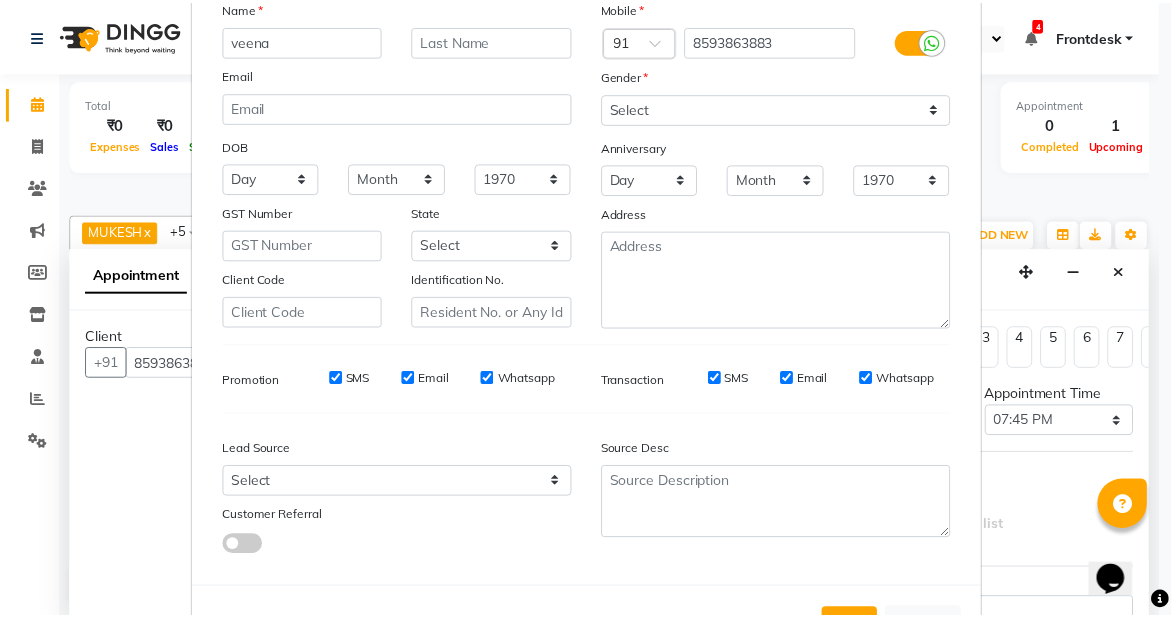 scroll, scrollTop: 234, scrollLeft: 0, axis: vertical 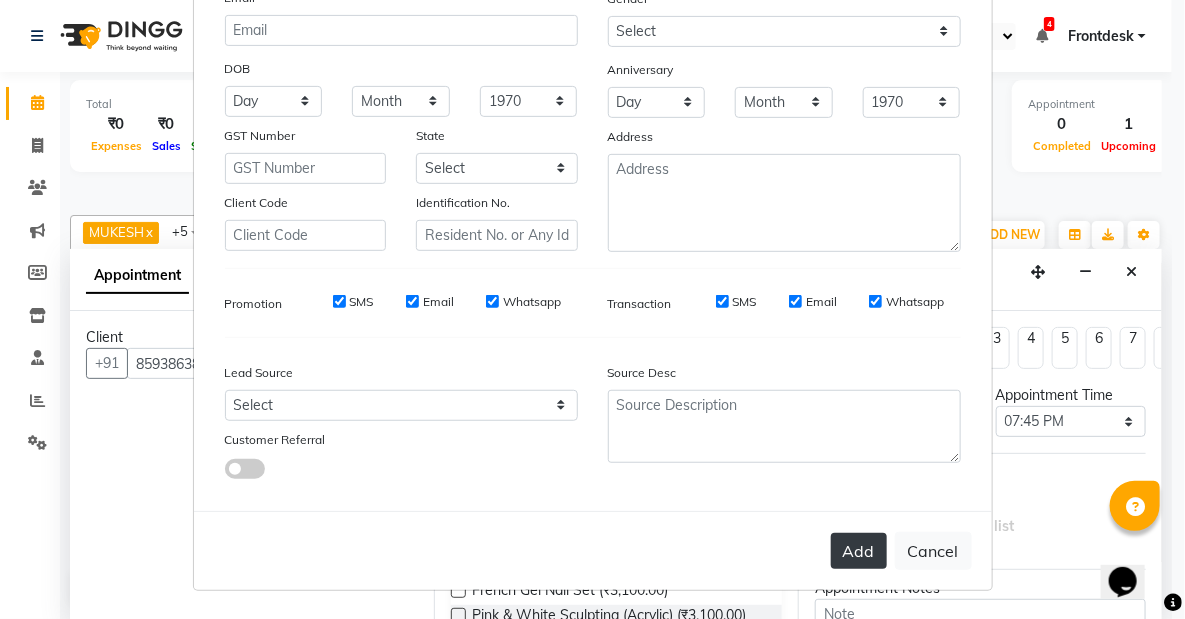 click on "Add" at bounding box center [859, 551] 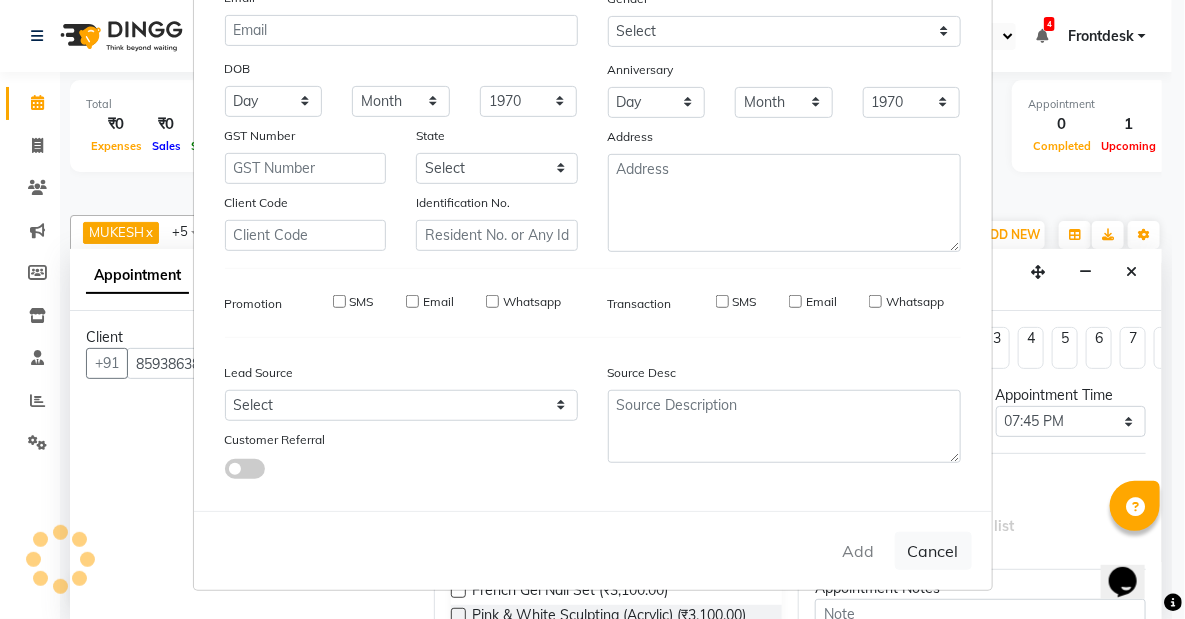 type 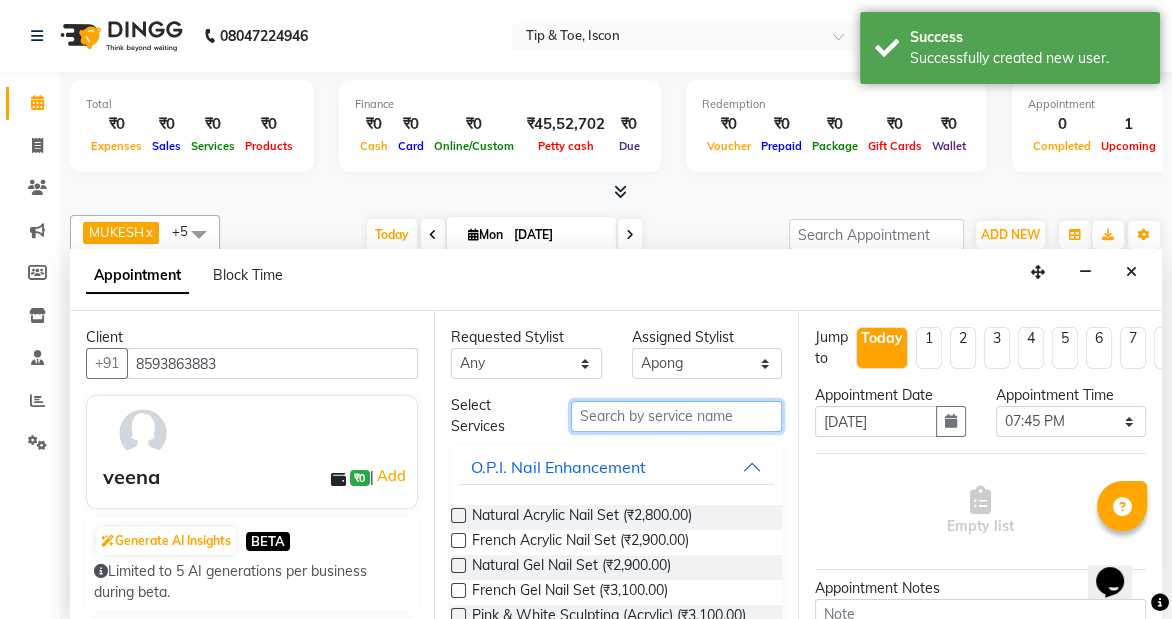 click at bounding box center (676, 416) 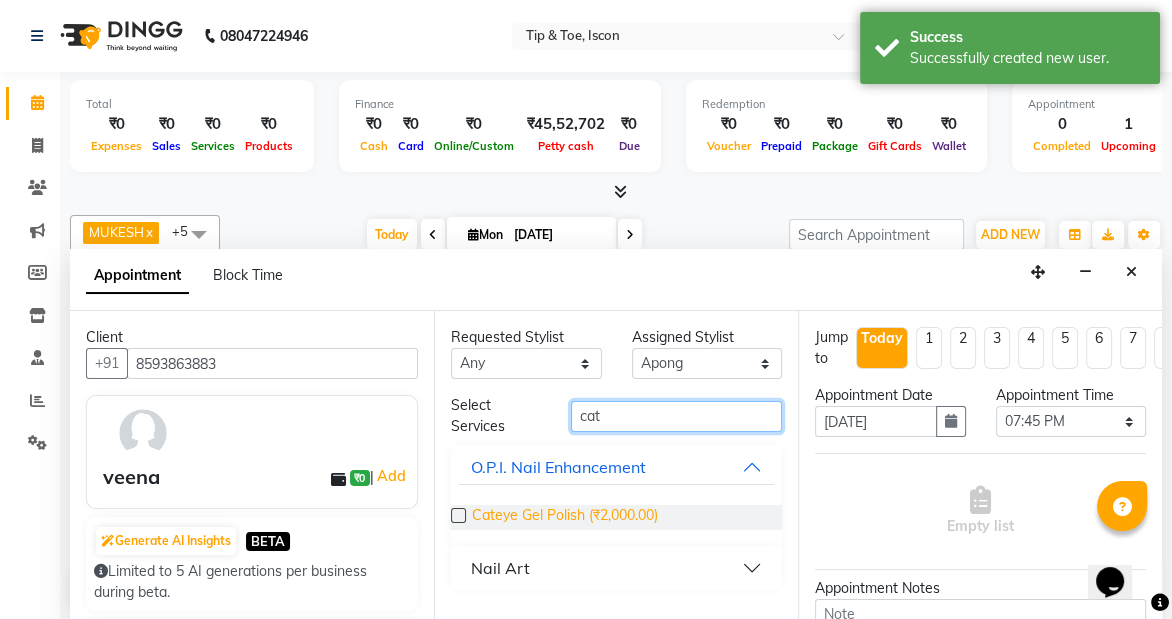 type on "cat" 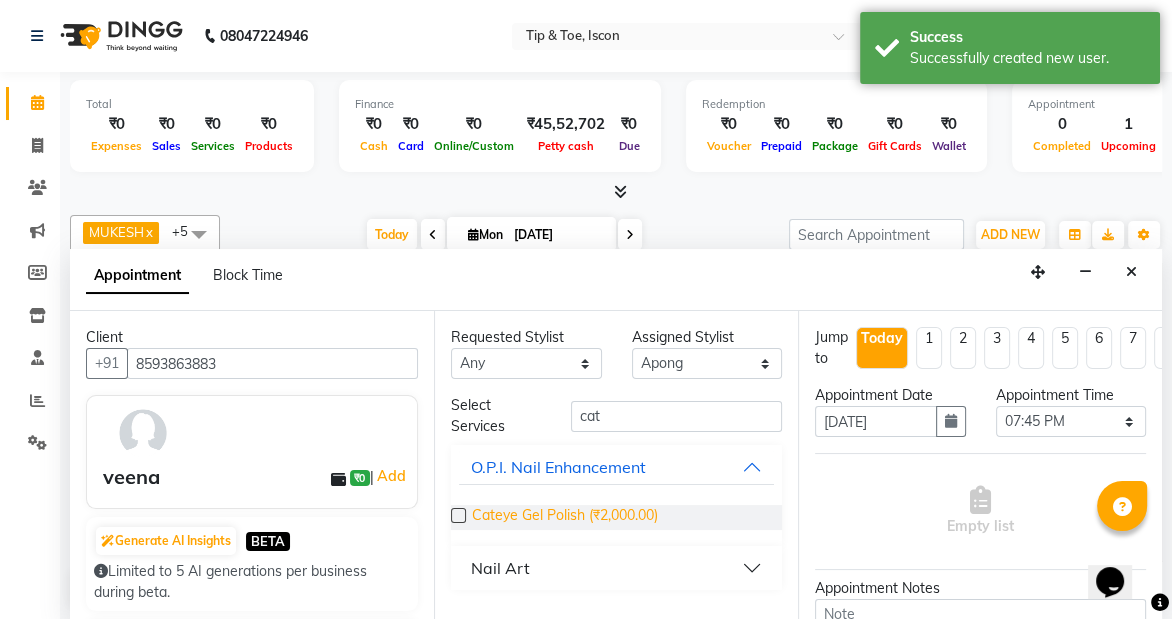 click on "Cateye Gel Polish (₹2,000.00)" at bounding box center [565, 517] 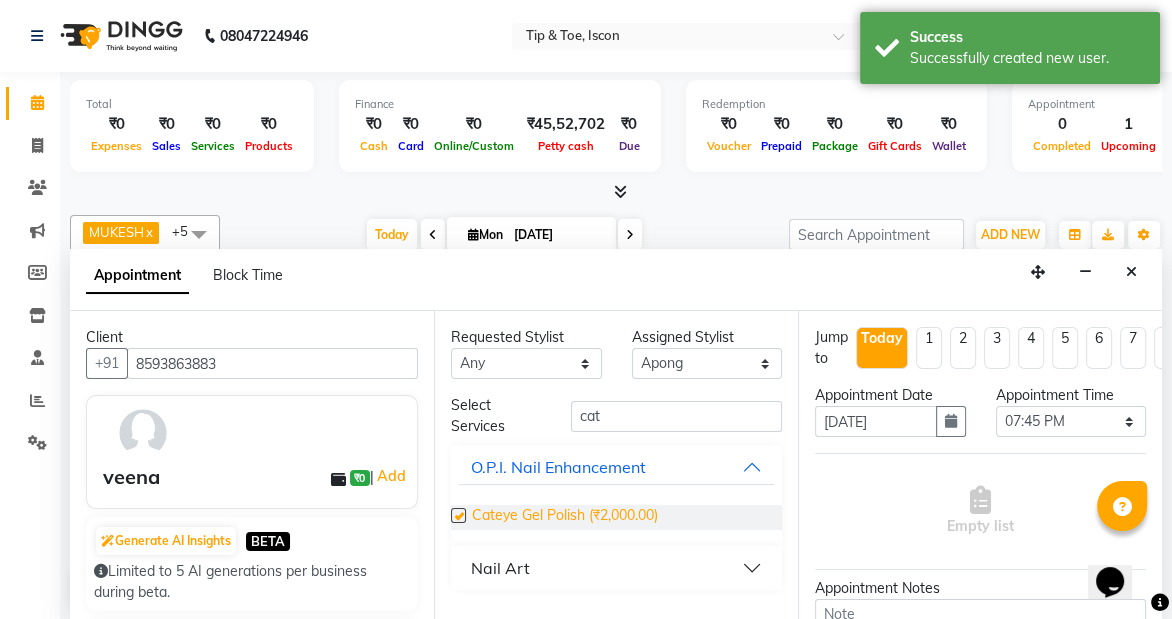 checkbox on "false" 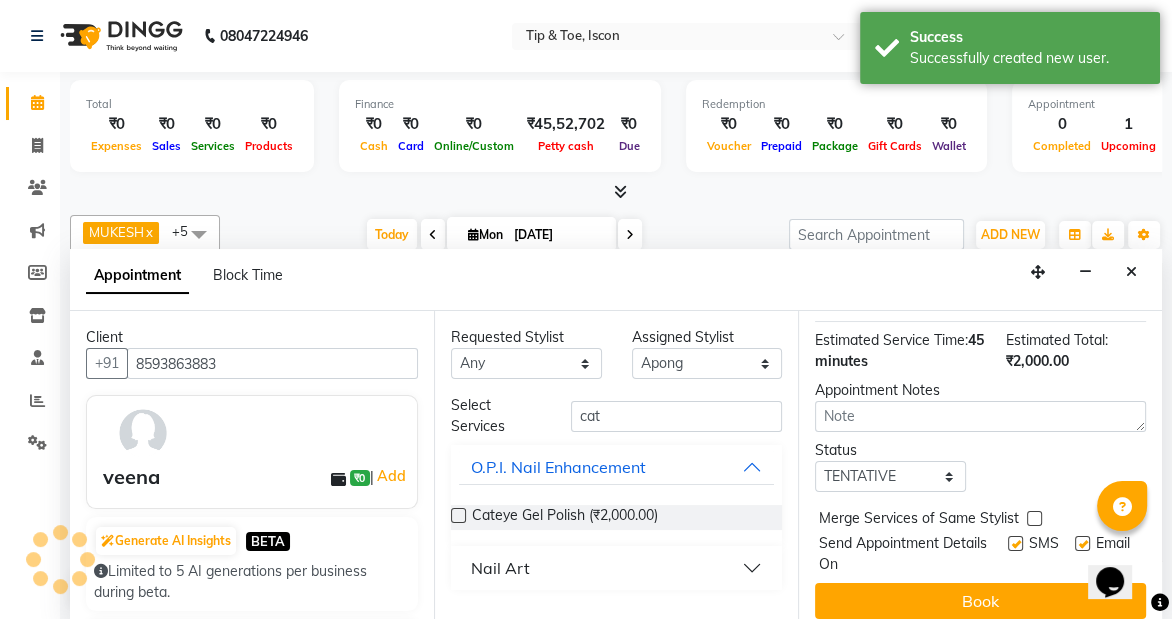 scroll, scrollTop: 267, scrollLeft: 0, axis: vertical 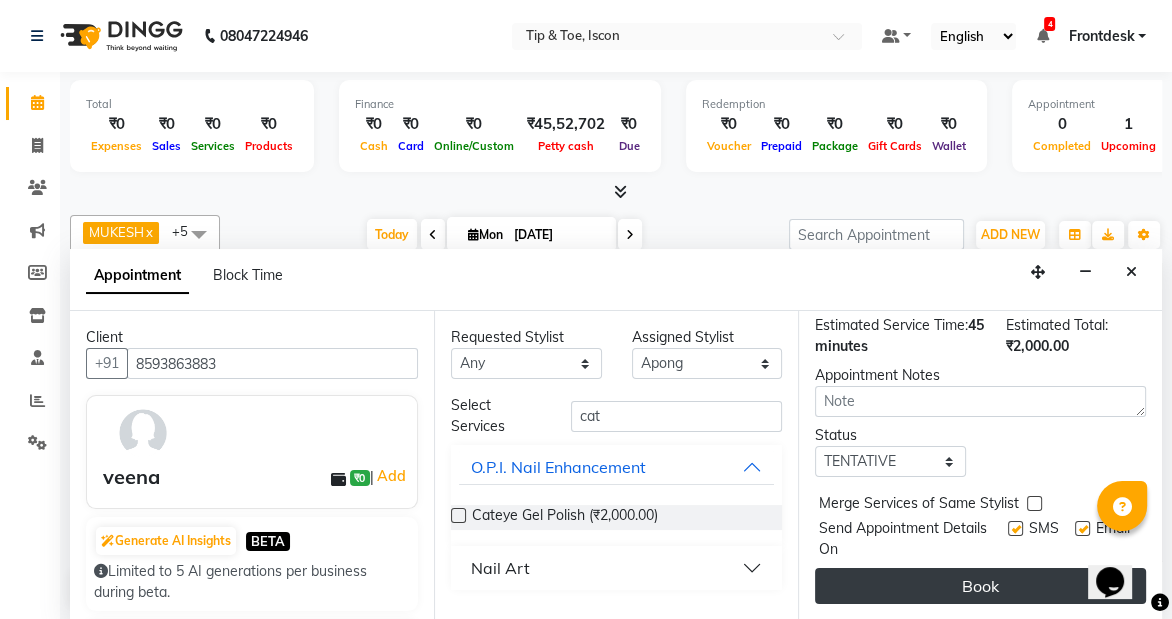 click on "Book" at bounding box center [980, 586] 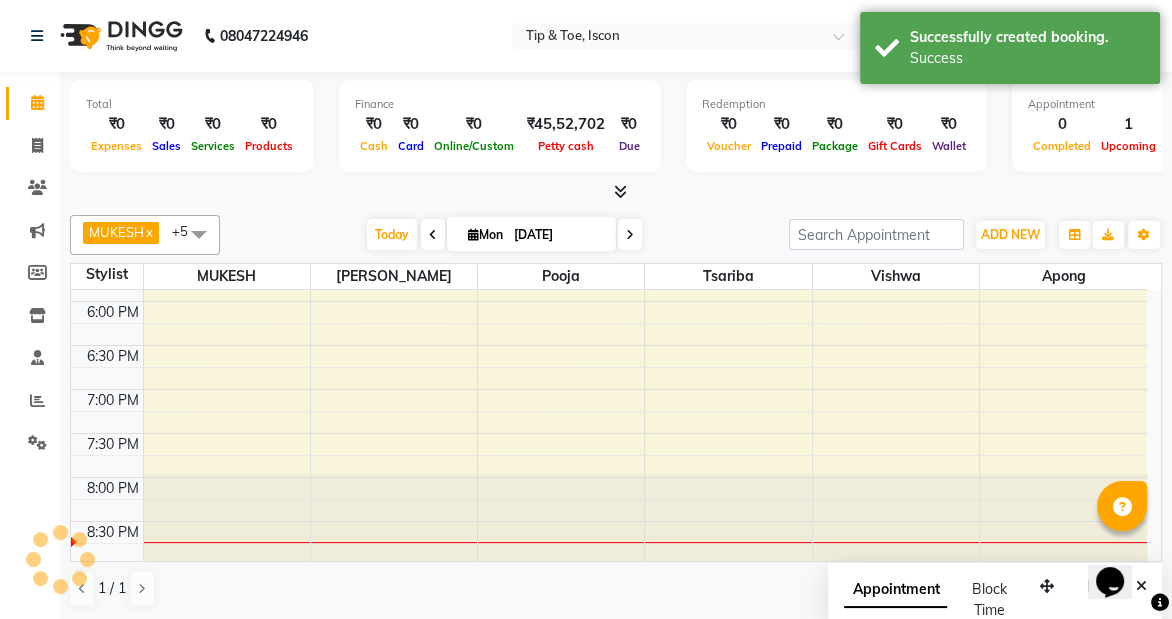 scroll, scrollTop: 0, scrollLeft: 0, axis: both 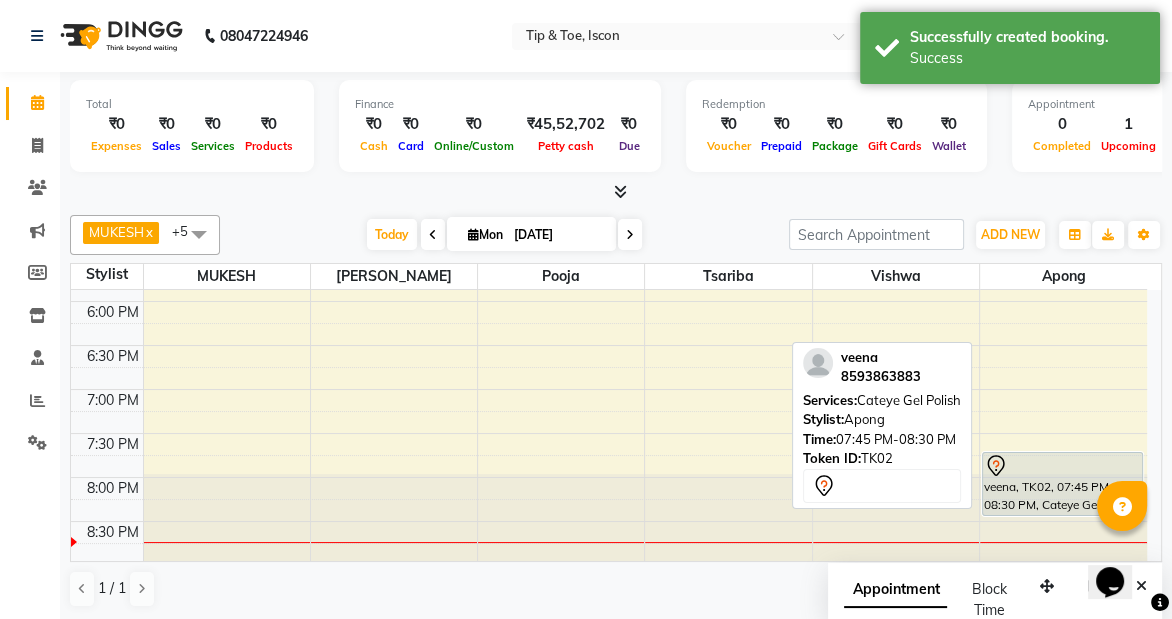 click 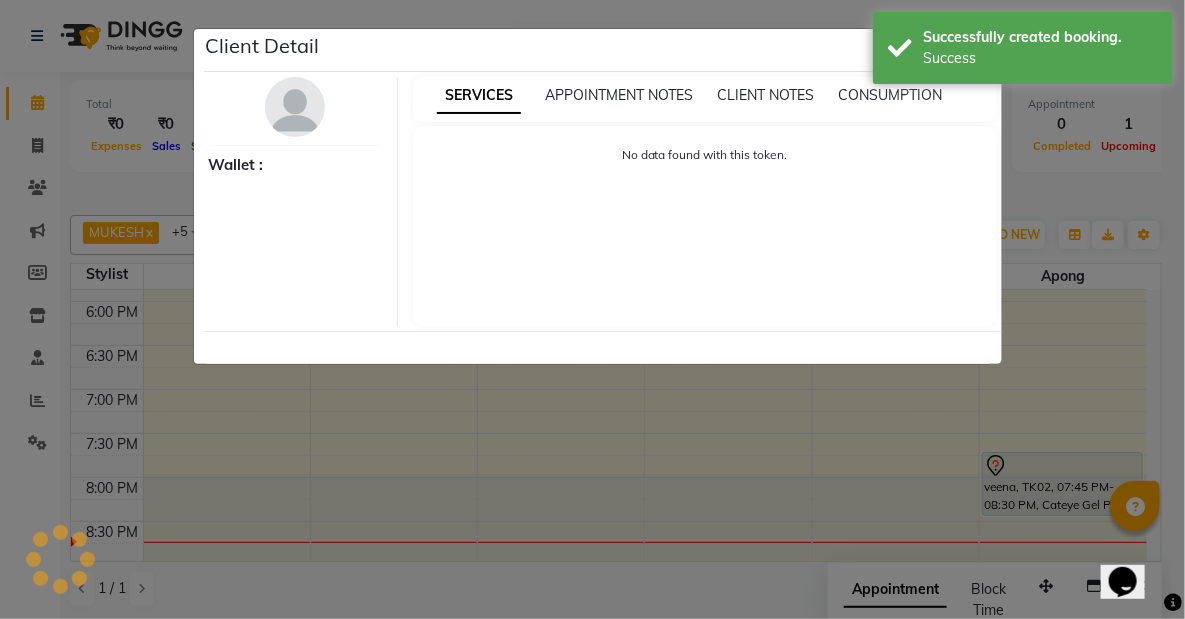 select on "7" 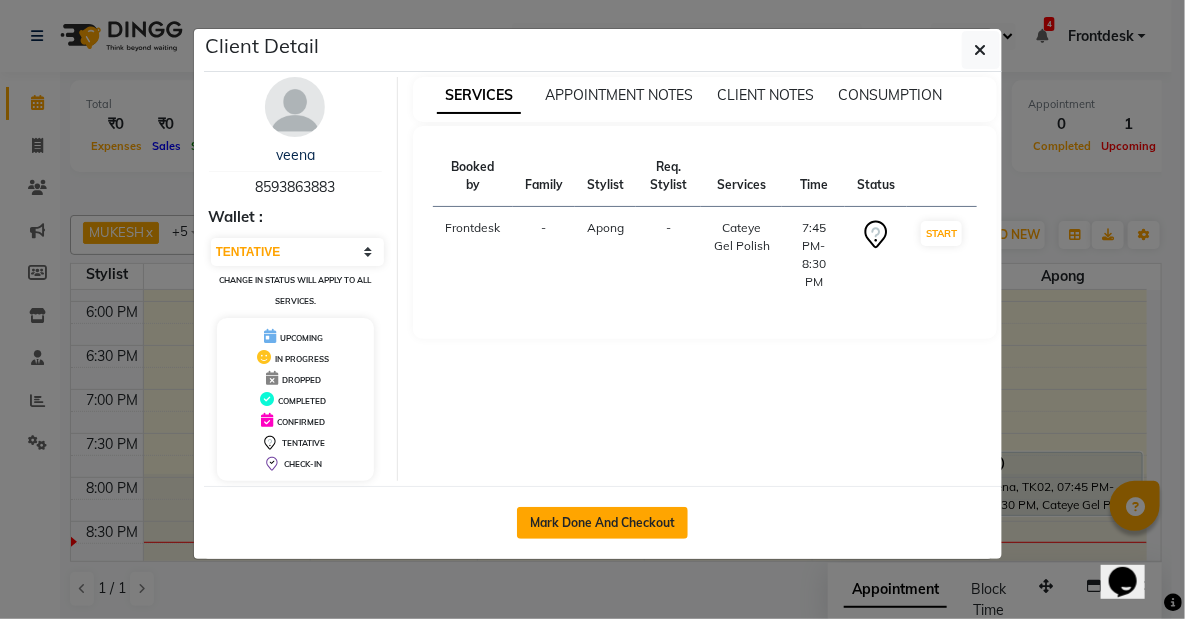 click on "Mark Done And Checkout" 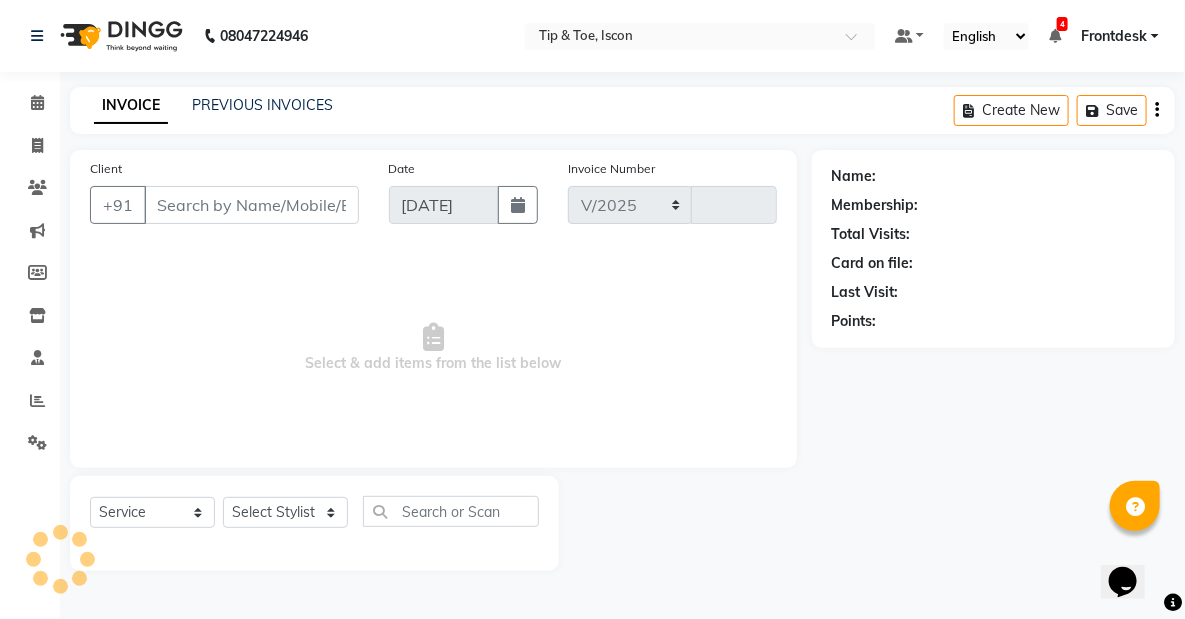 select on "5988" 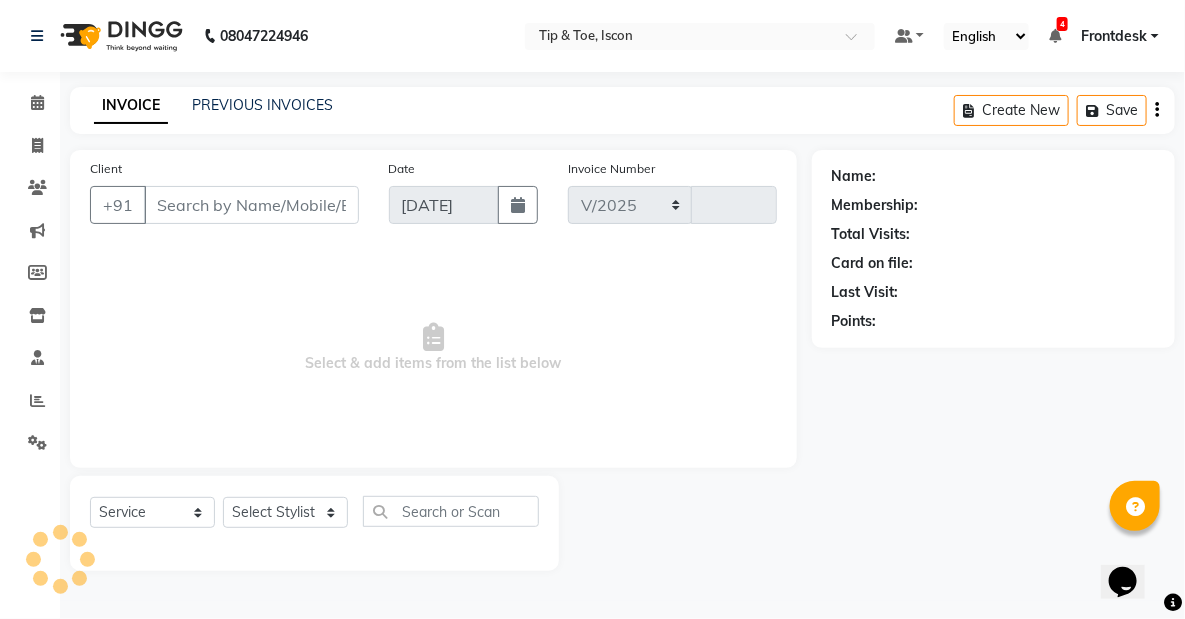 type on "0398" 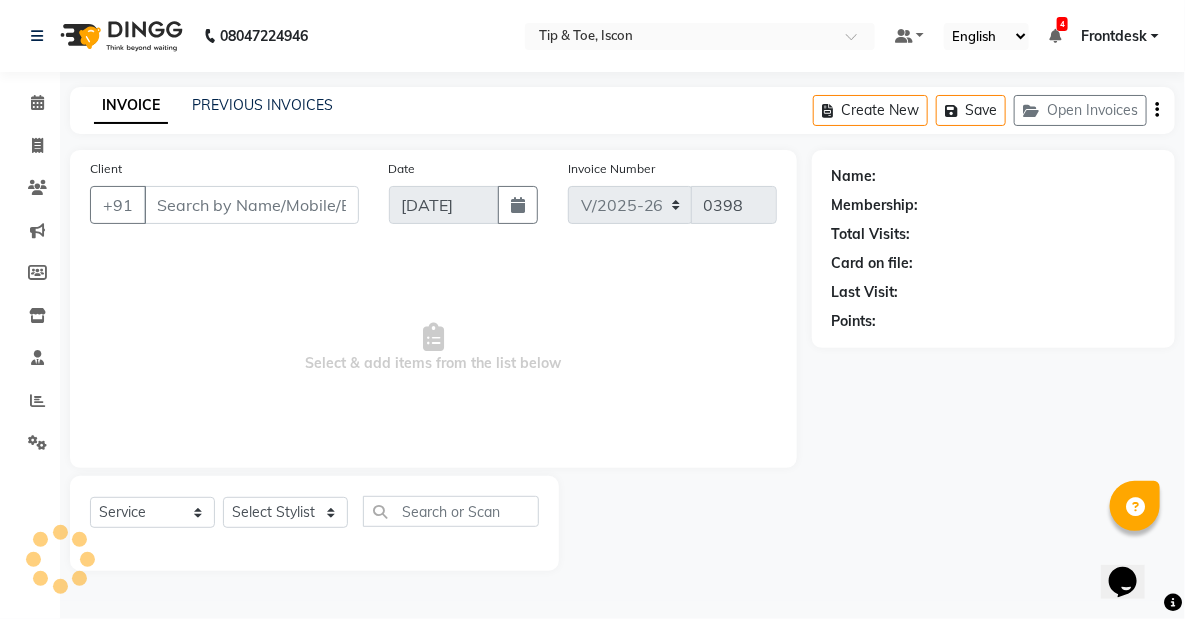type on "8593863883" 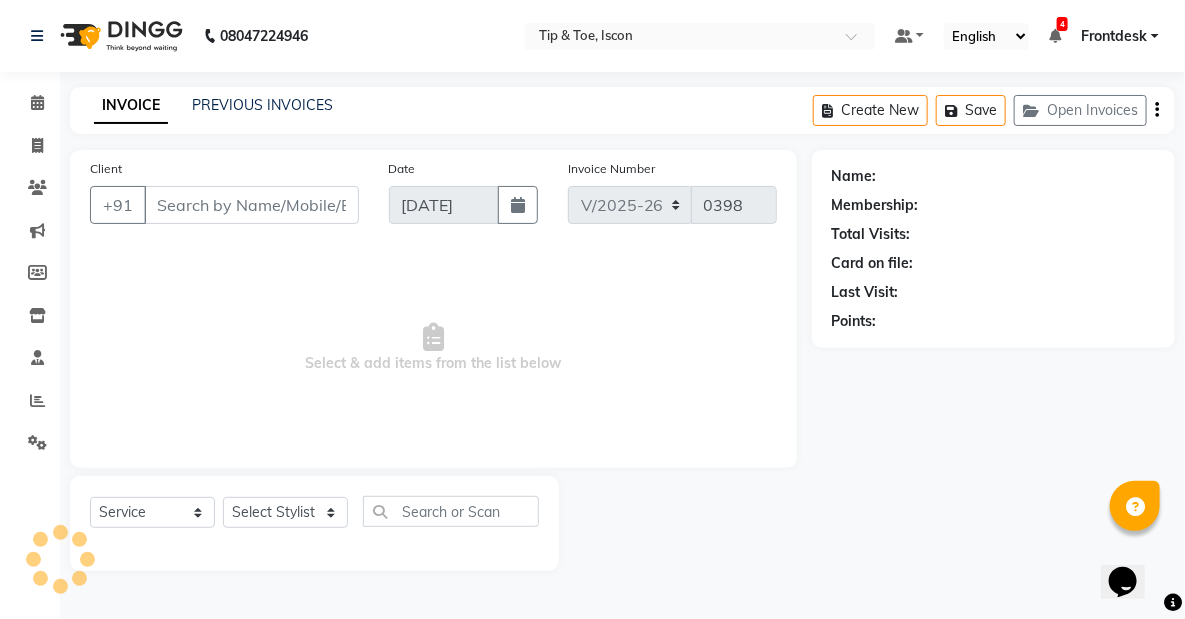 select on "42686" 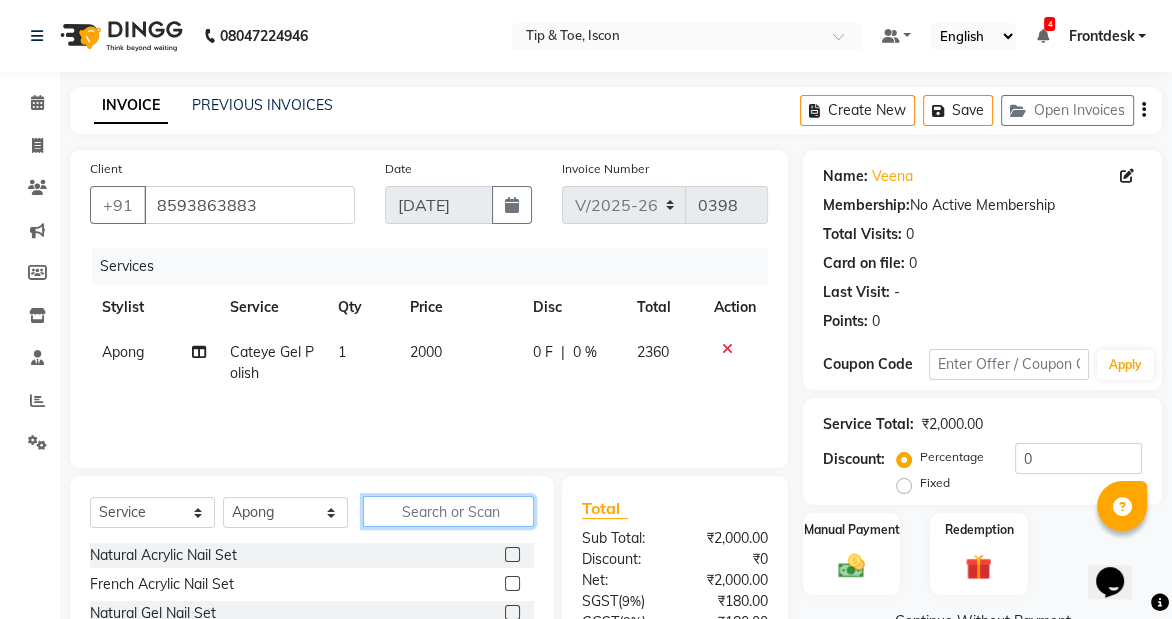 click 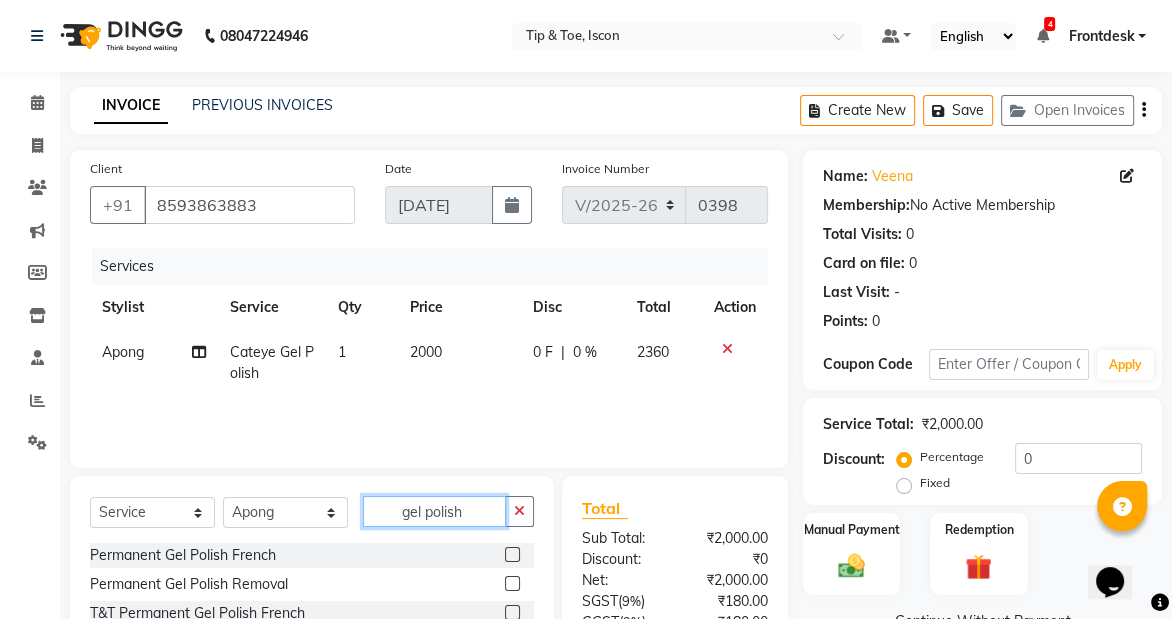 type on "gel polish" 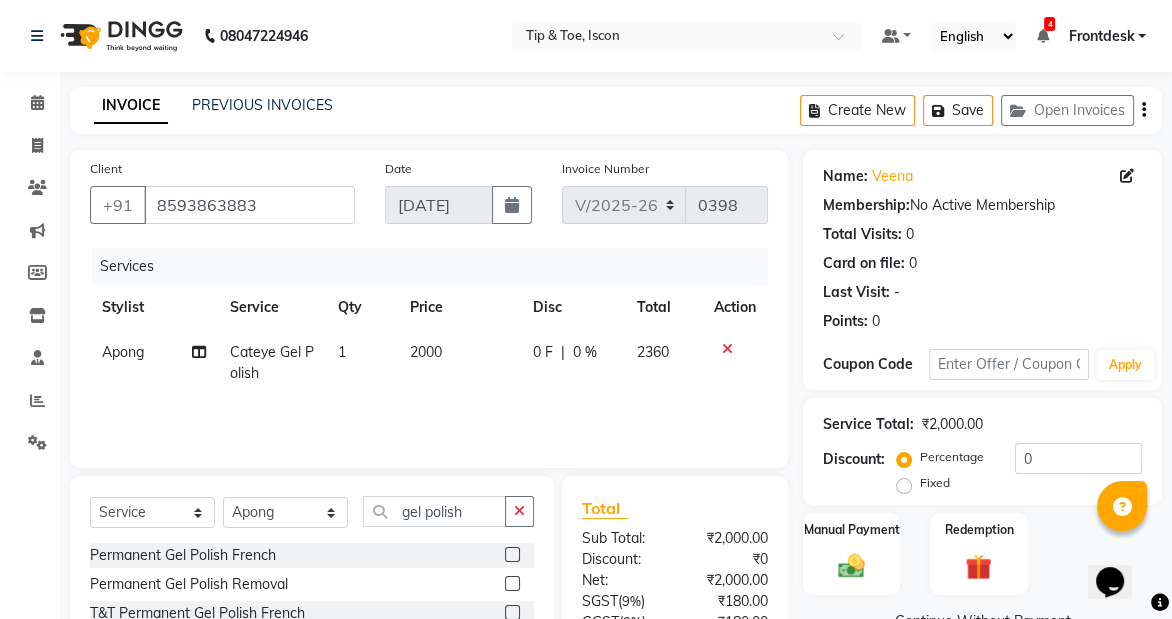 click 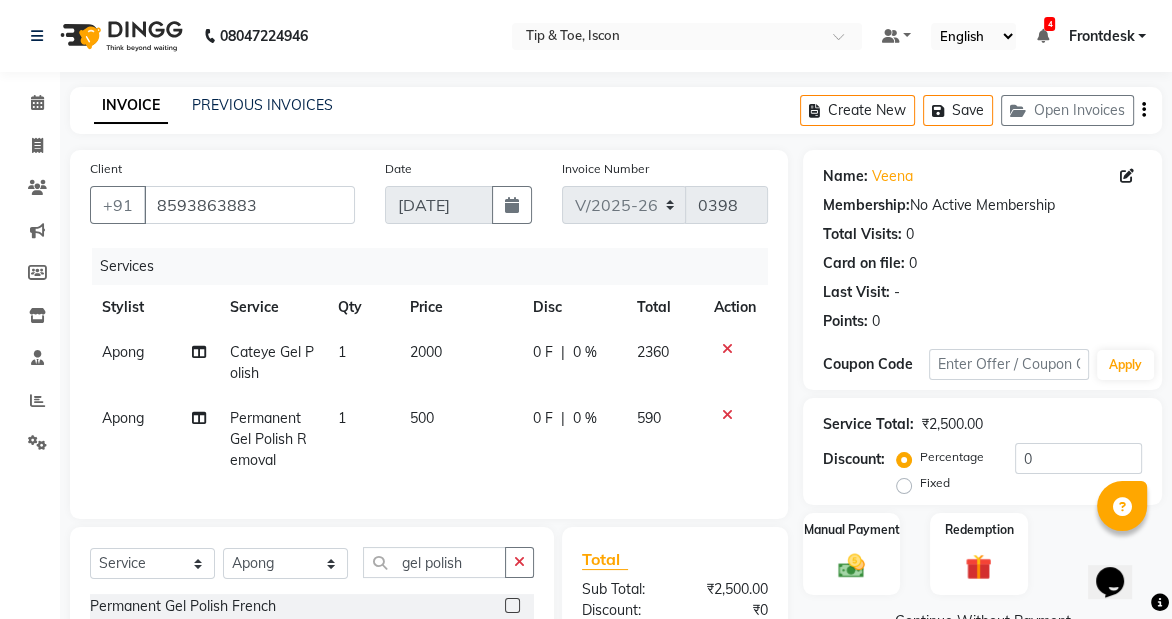 checkbox on "false" 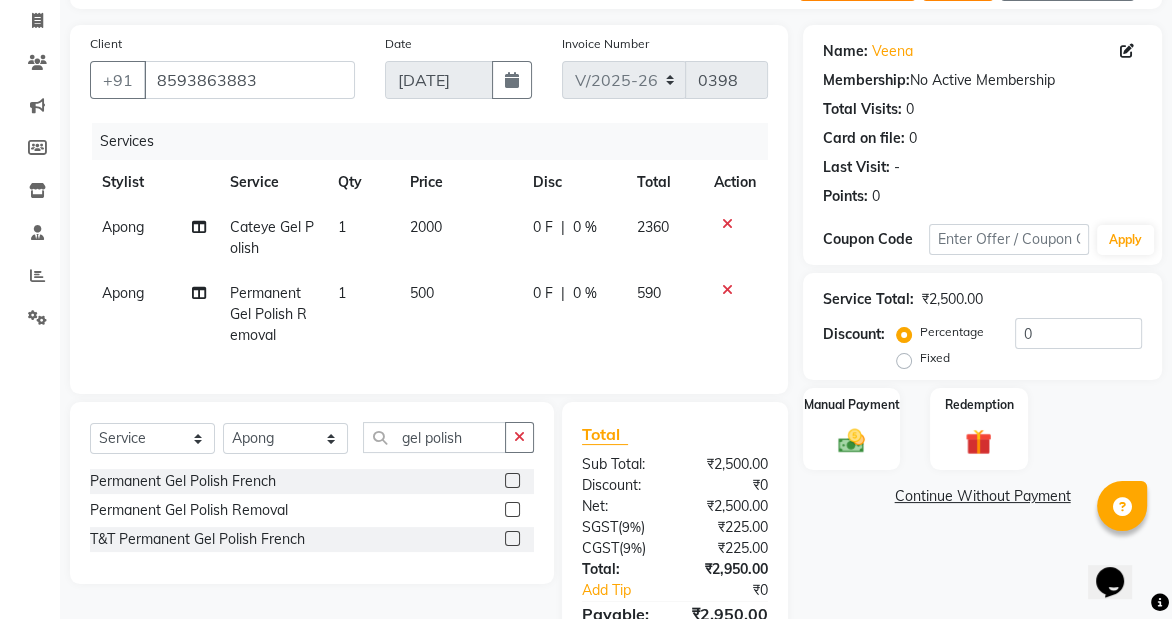 scroll, scrollTop: 127, scrollLeft: 0, axis: vertical 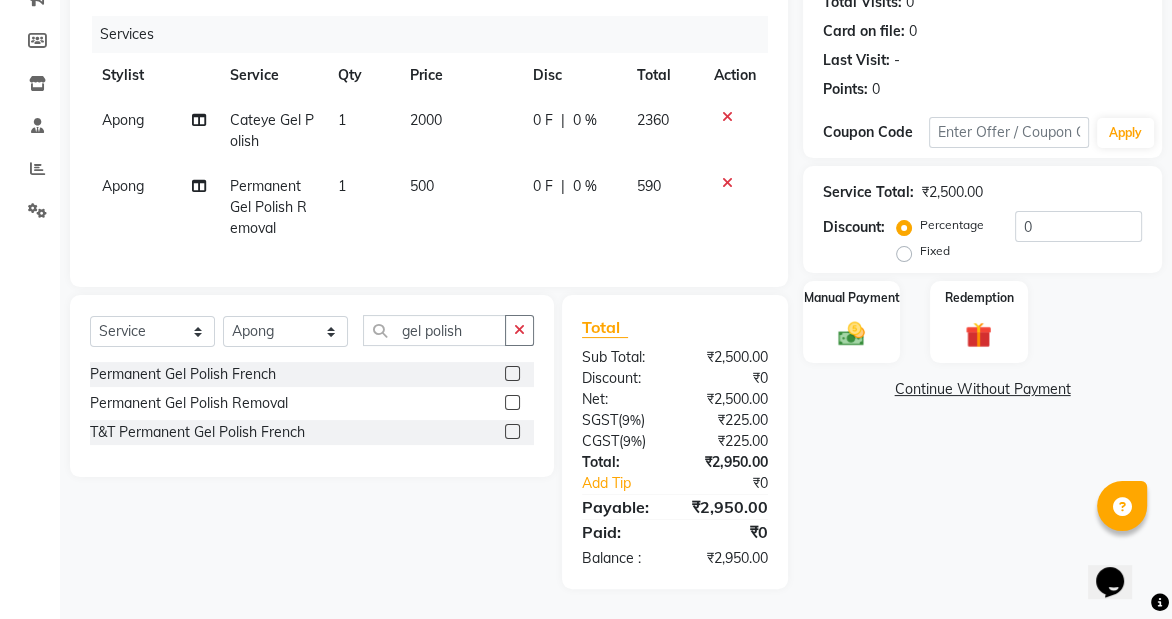 drag, startPoint x: 1180, startPoint y: 360, endPoint x: 471, endPoint y: 512, distance: 725.11035 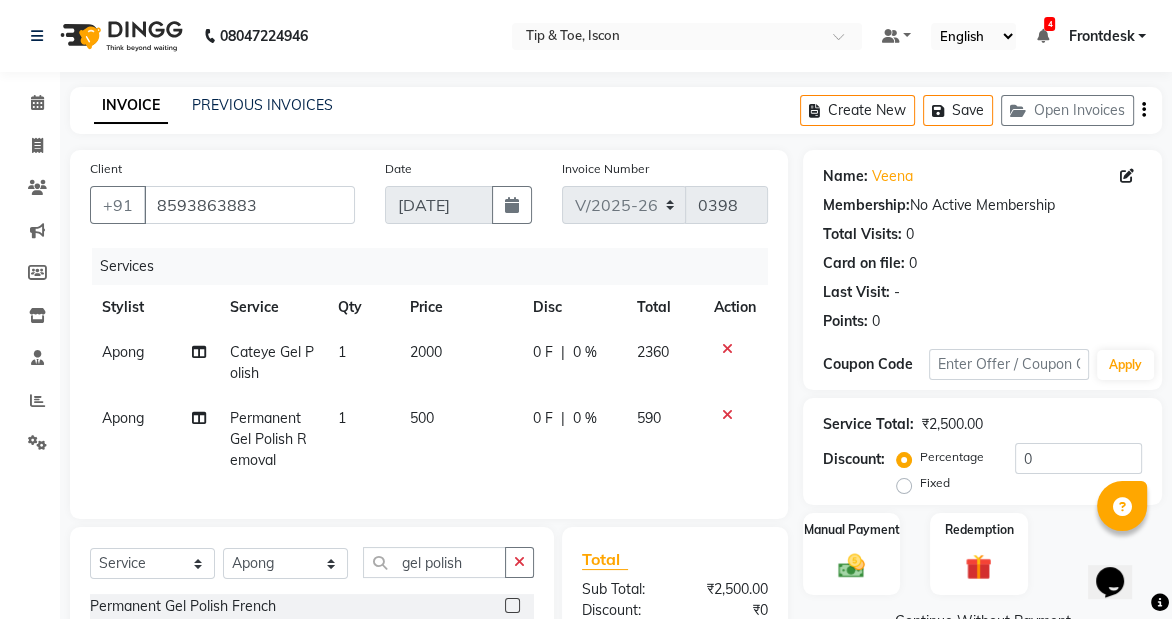 scroll, scrollTop: 246, scrollLeft: 0, axis: vertical 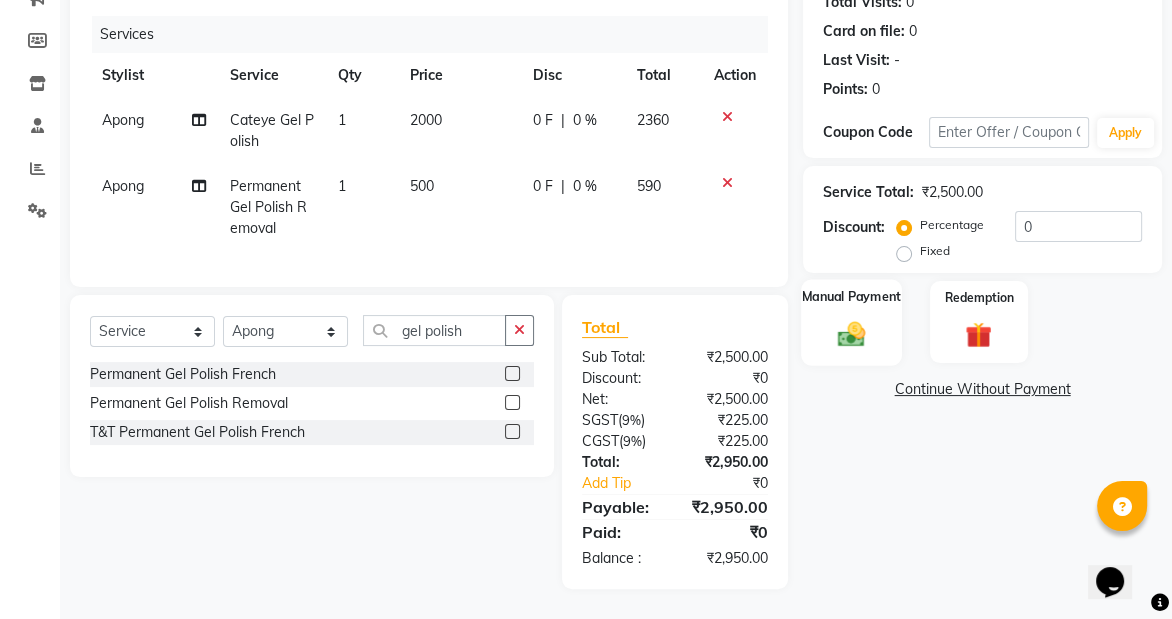click 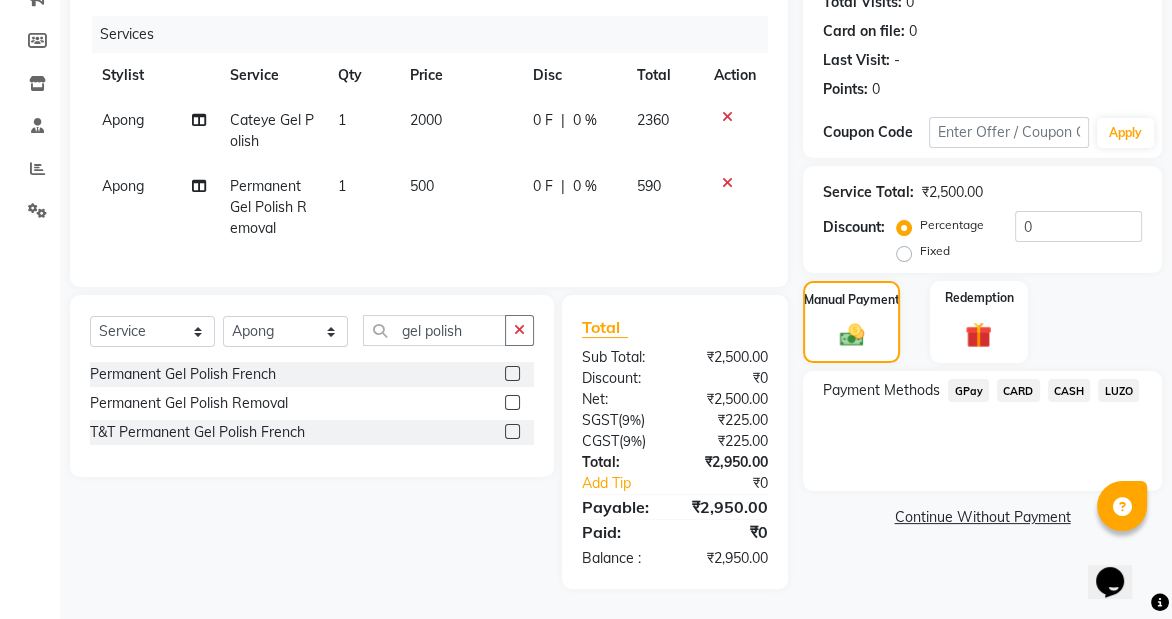 click on "CASH" 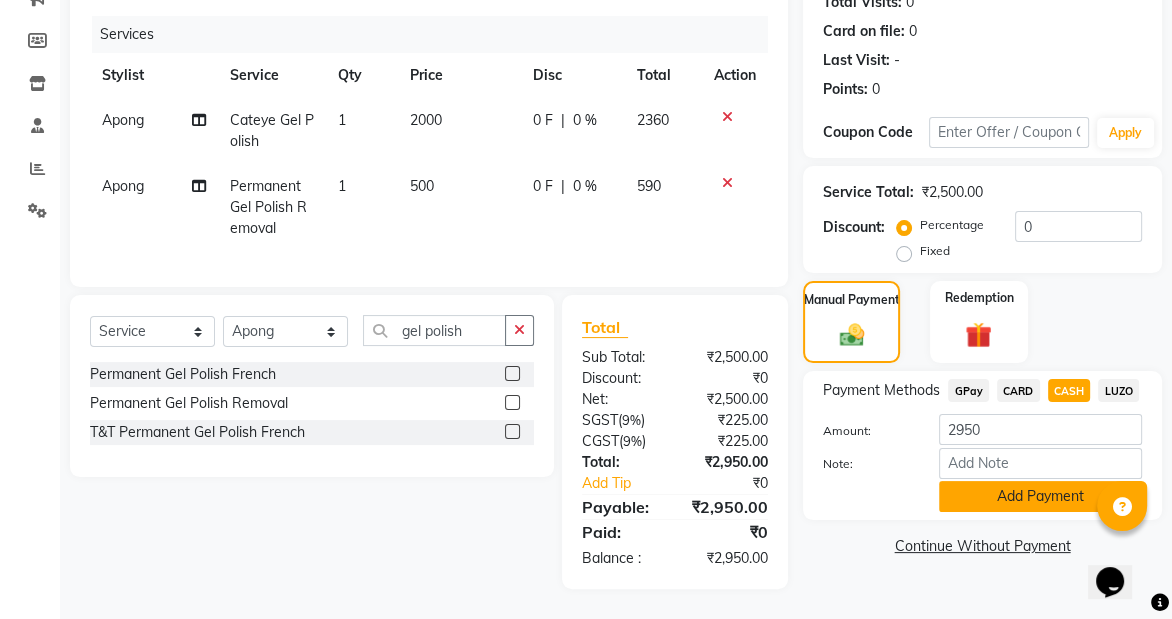 click on "Add Payment" 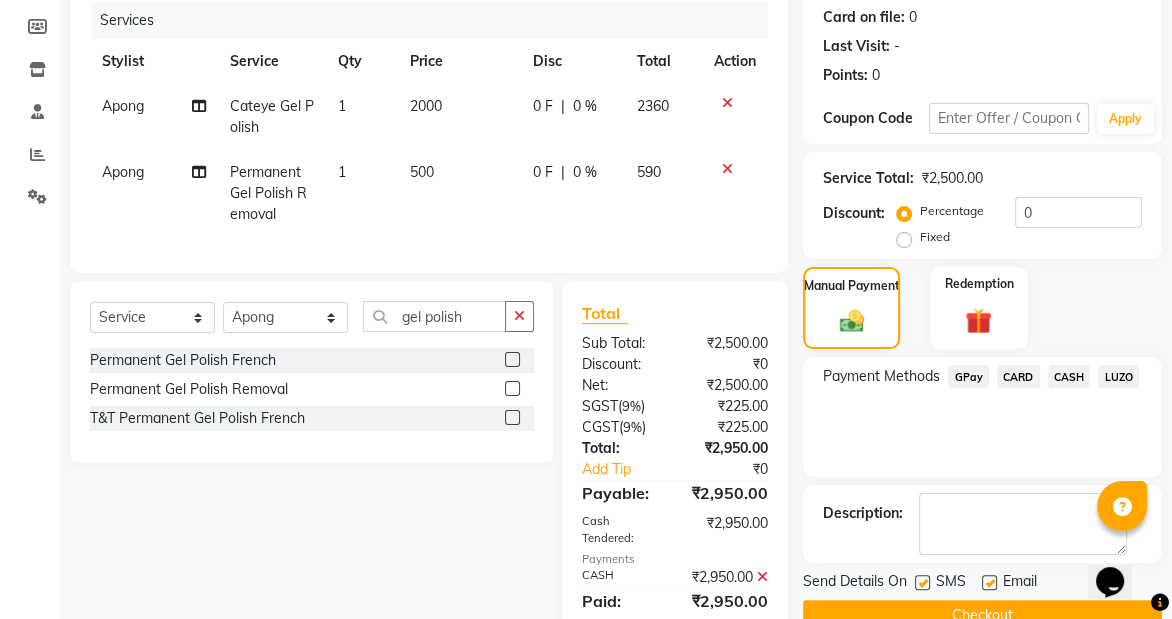 scroll, scrollTop: 350, scrollLeft: 0, axis: vertical 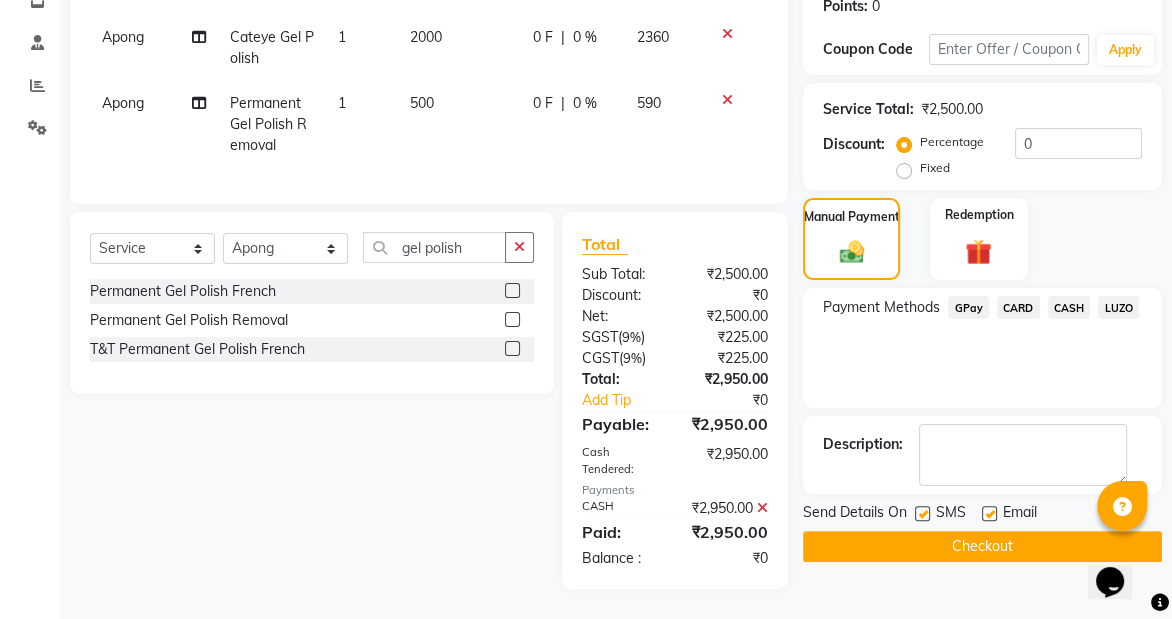click on "Checkout" 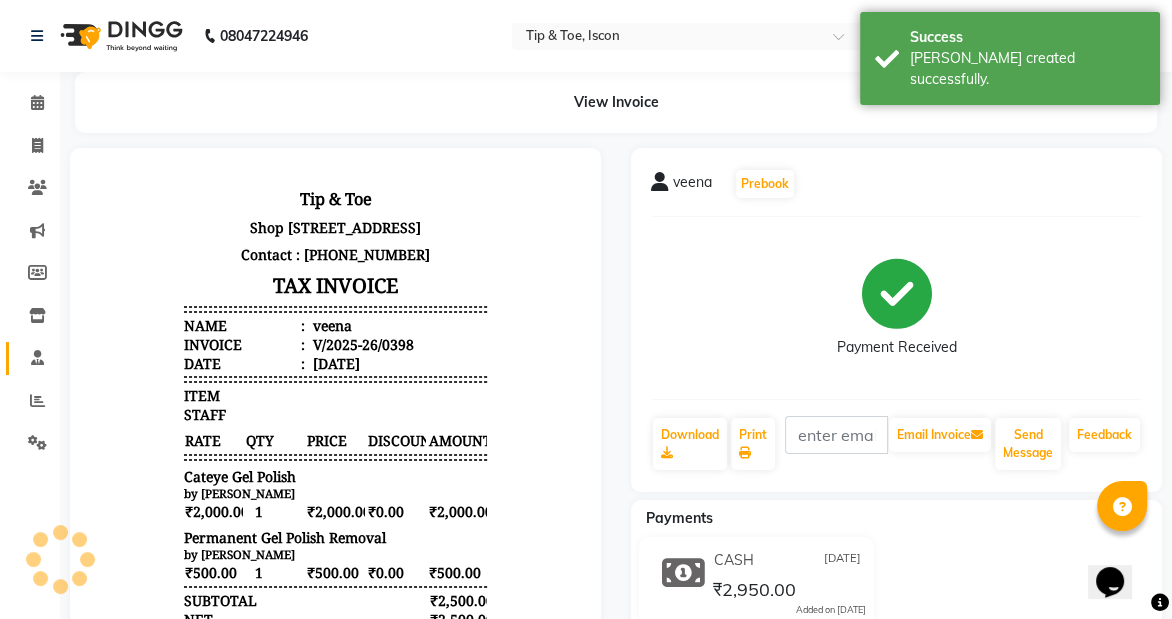 scroll, scrollTop: 0, scrollLeft: 0, axis: both 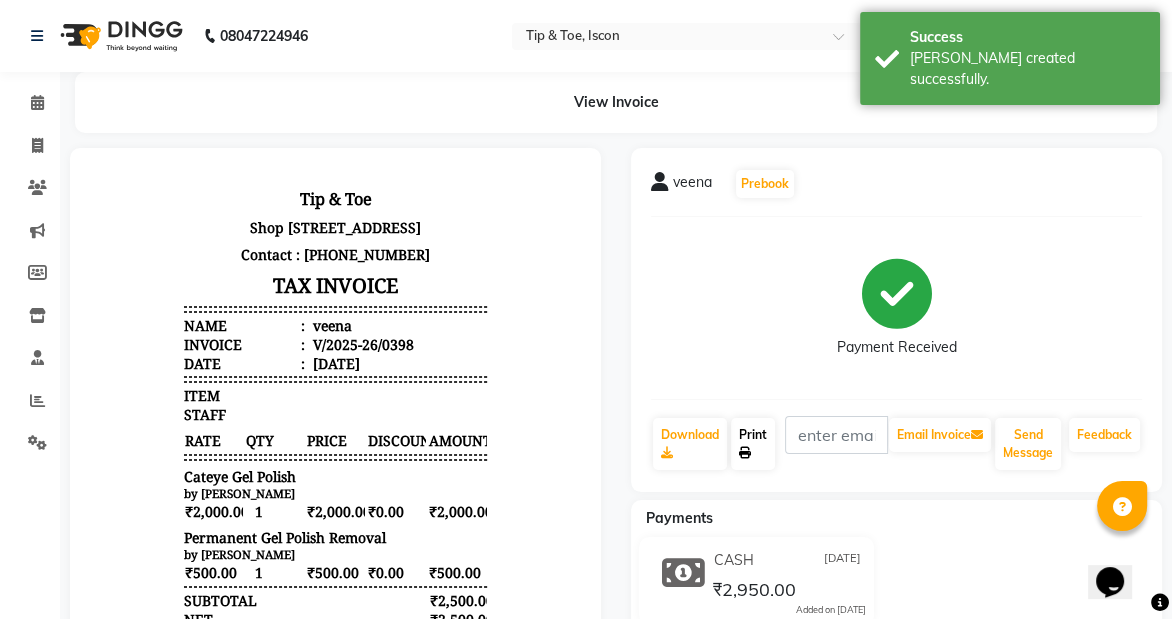 click on "Print" 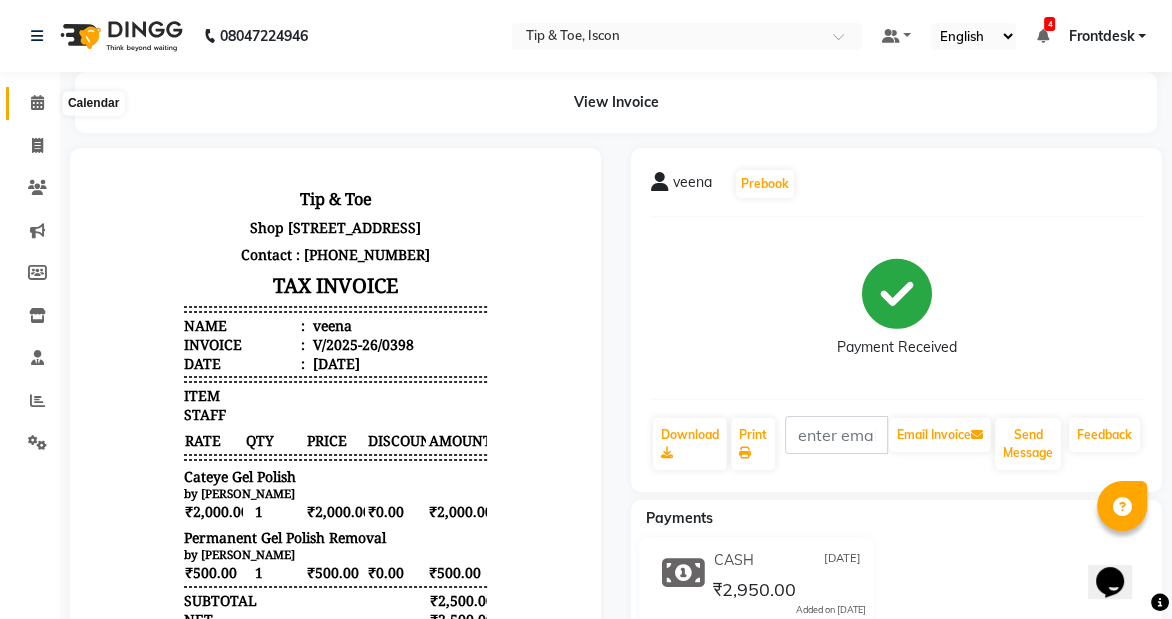 click 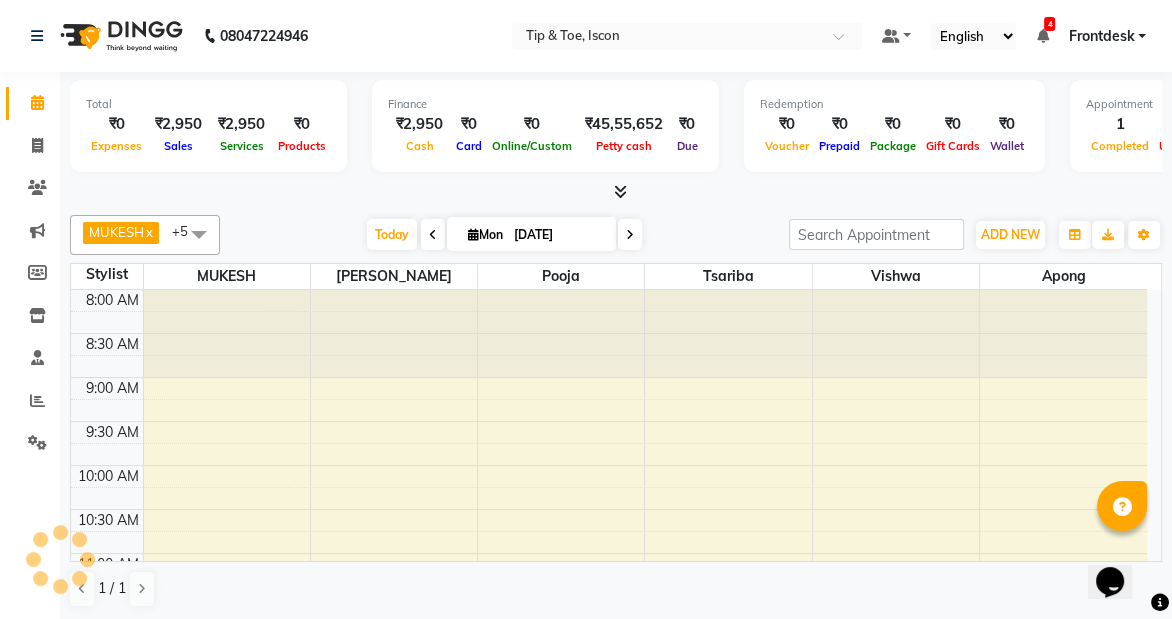 scroll, scrollTop: 0, scrollLeft: 0, axis: both 